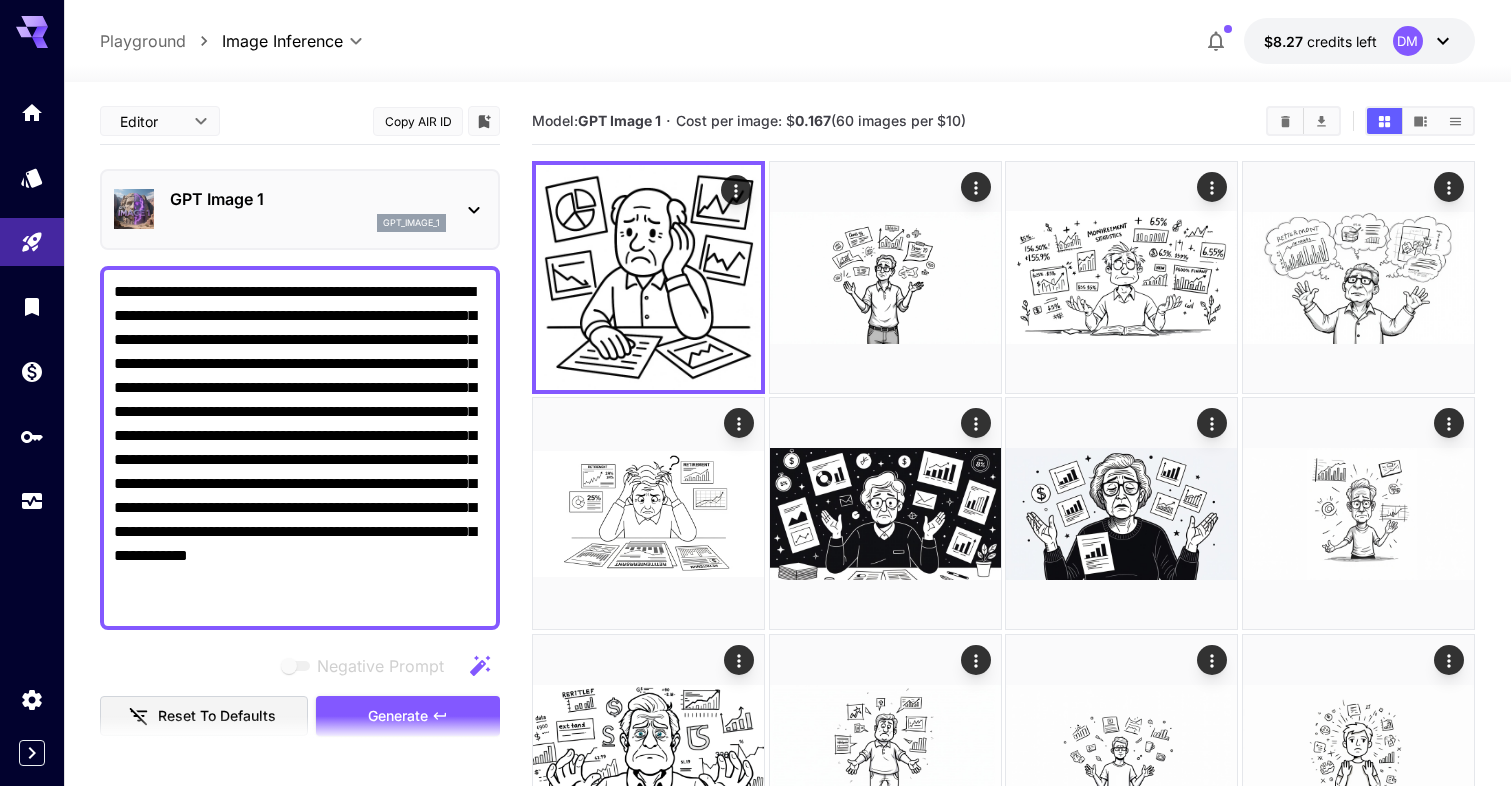 scroll, scrollTop: 0, scrollLeft: 0, axis: both 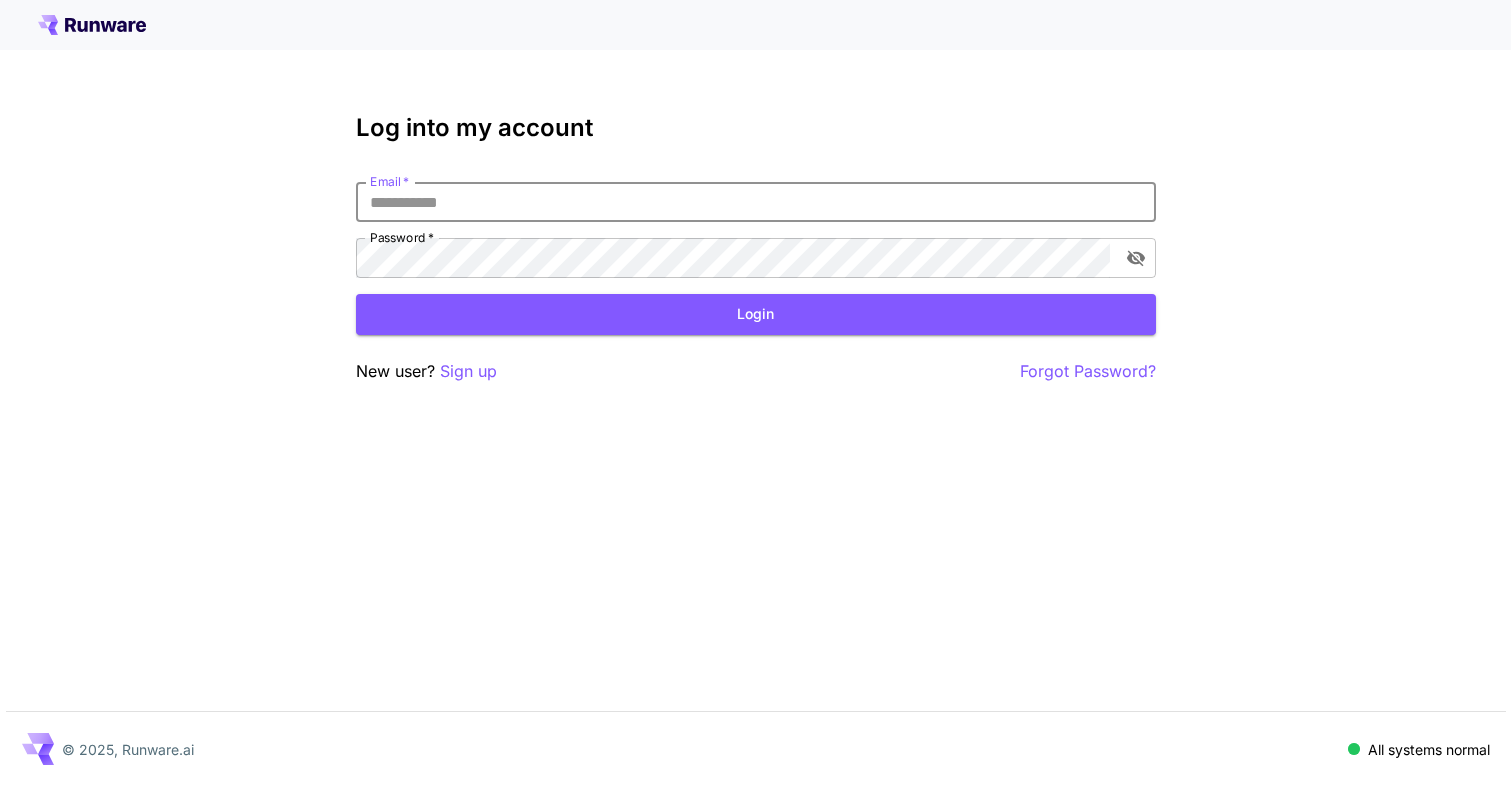 type on "**********" 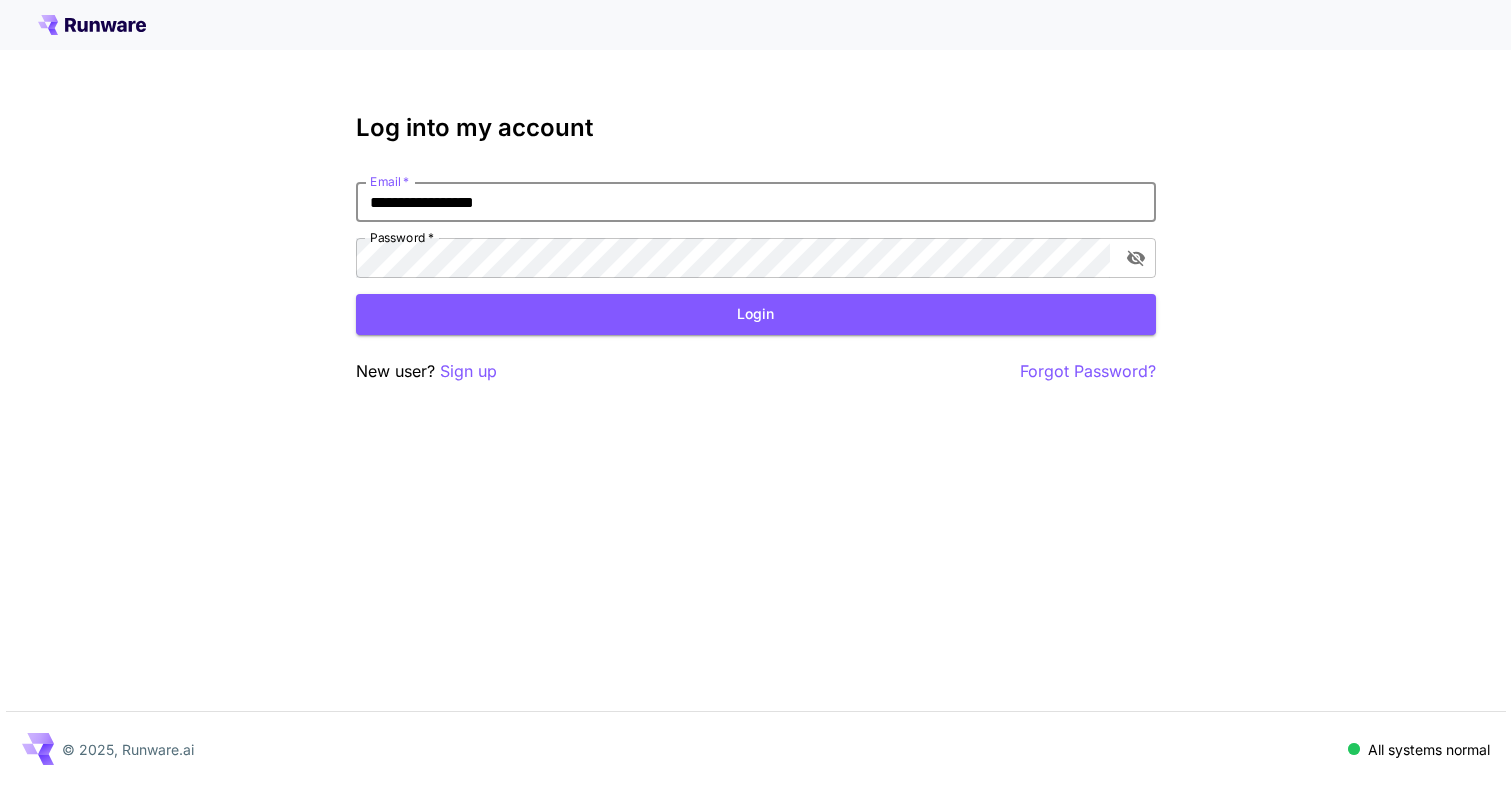 click on "Login" at bounding box center [756, 314] 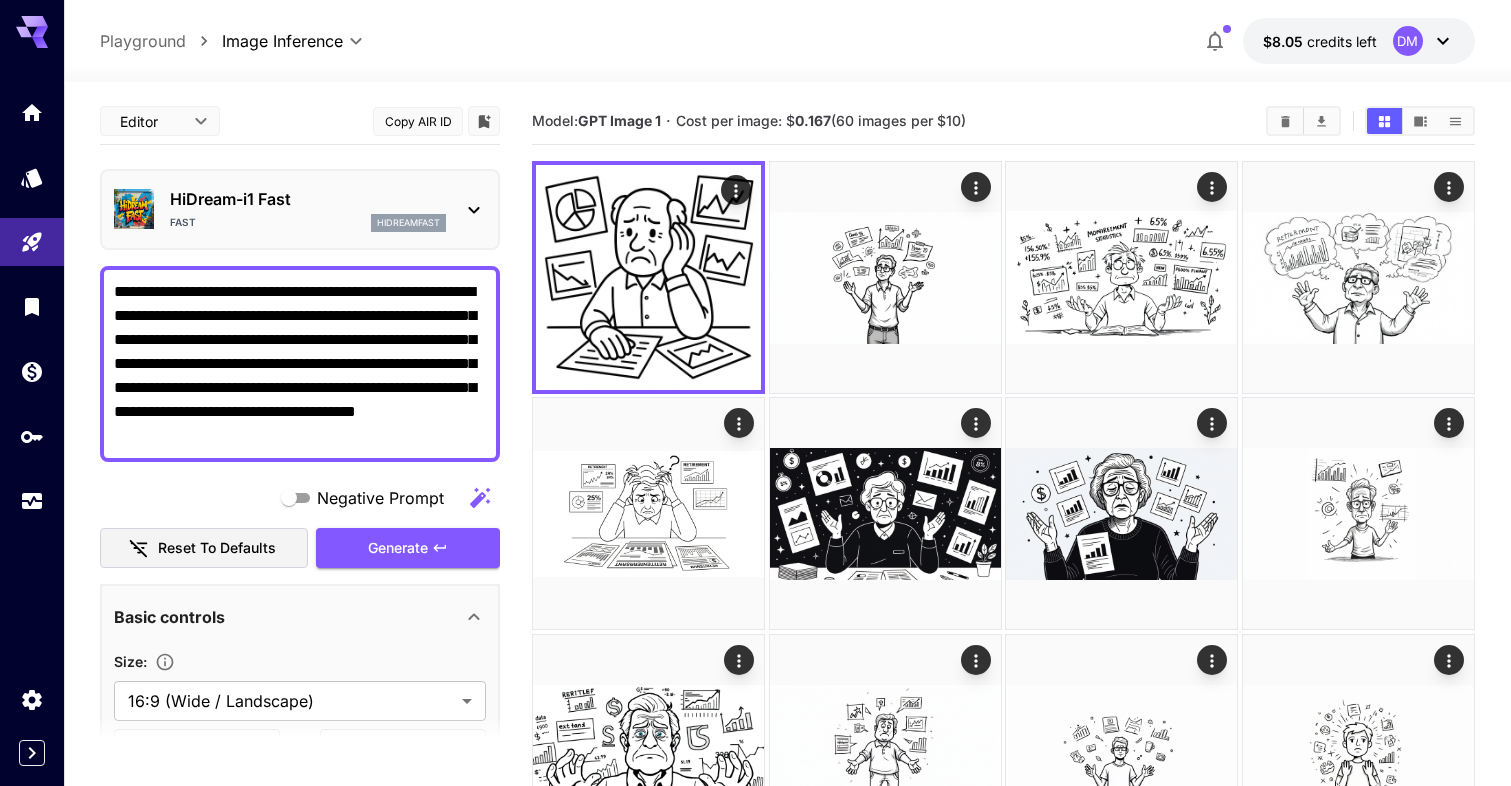 click on "**********" at bounding box center [300, 364] 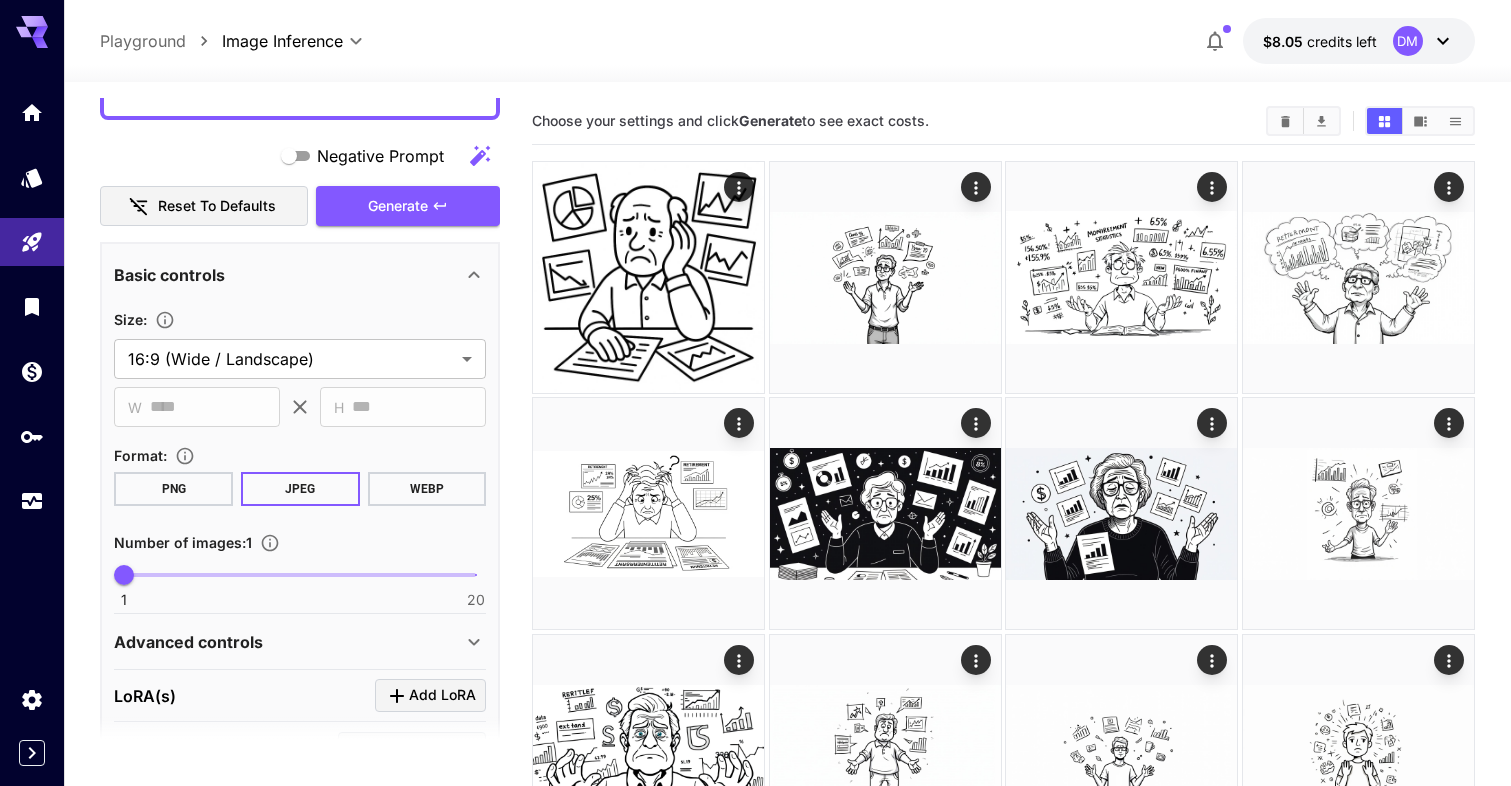 scroll, scrollTop: 250, scrollLeft: 0, axis: vertical 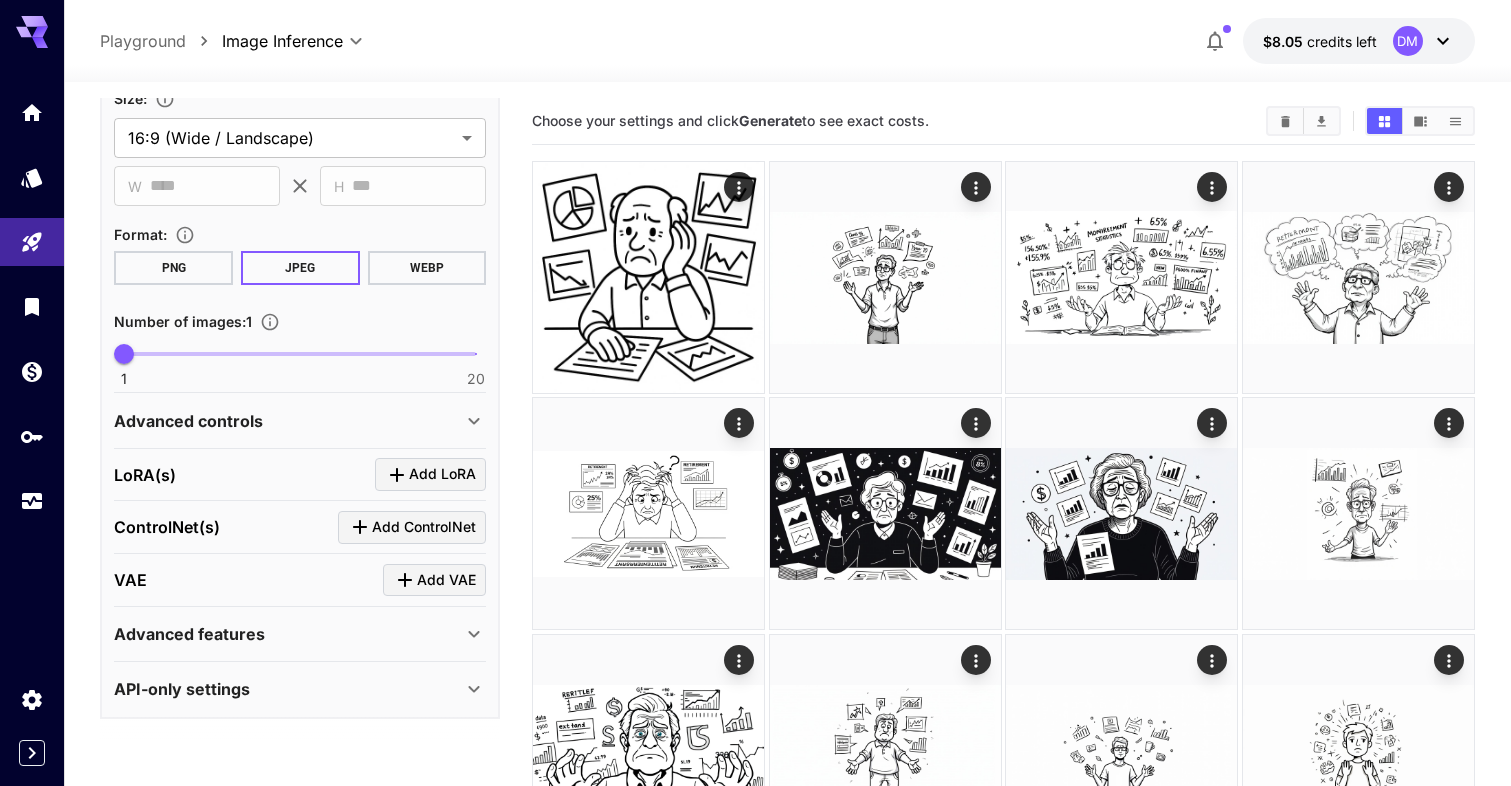 click on "LoRA(s) Add LoRA" at bounding box center (300, 475) 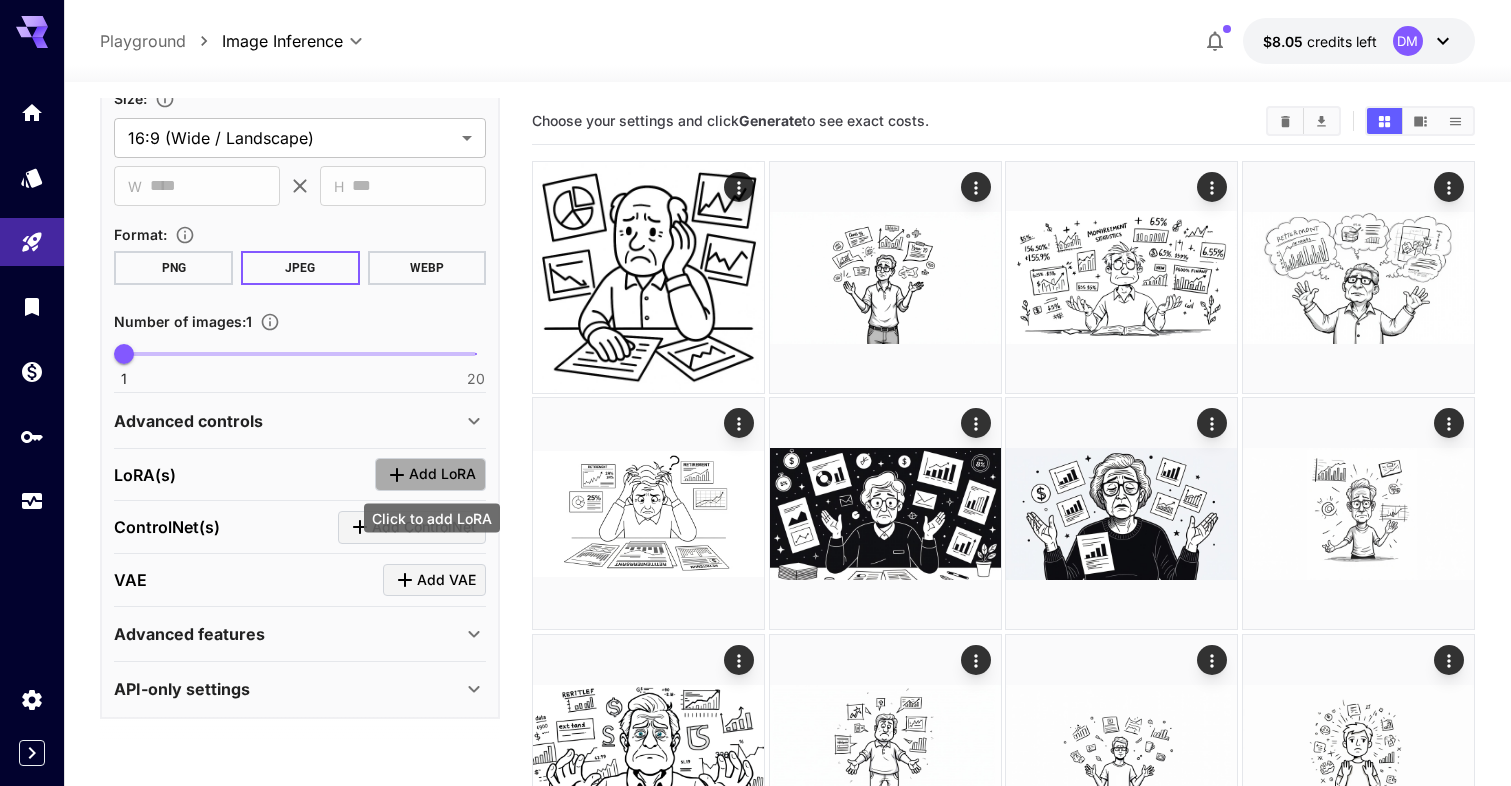 click on "Add LoRA" at bounding box center [442, 474] 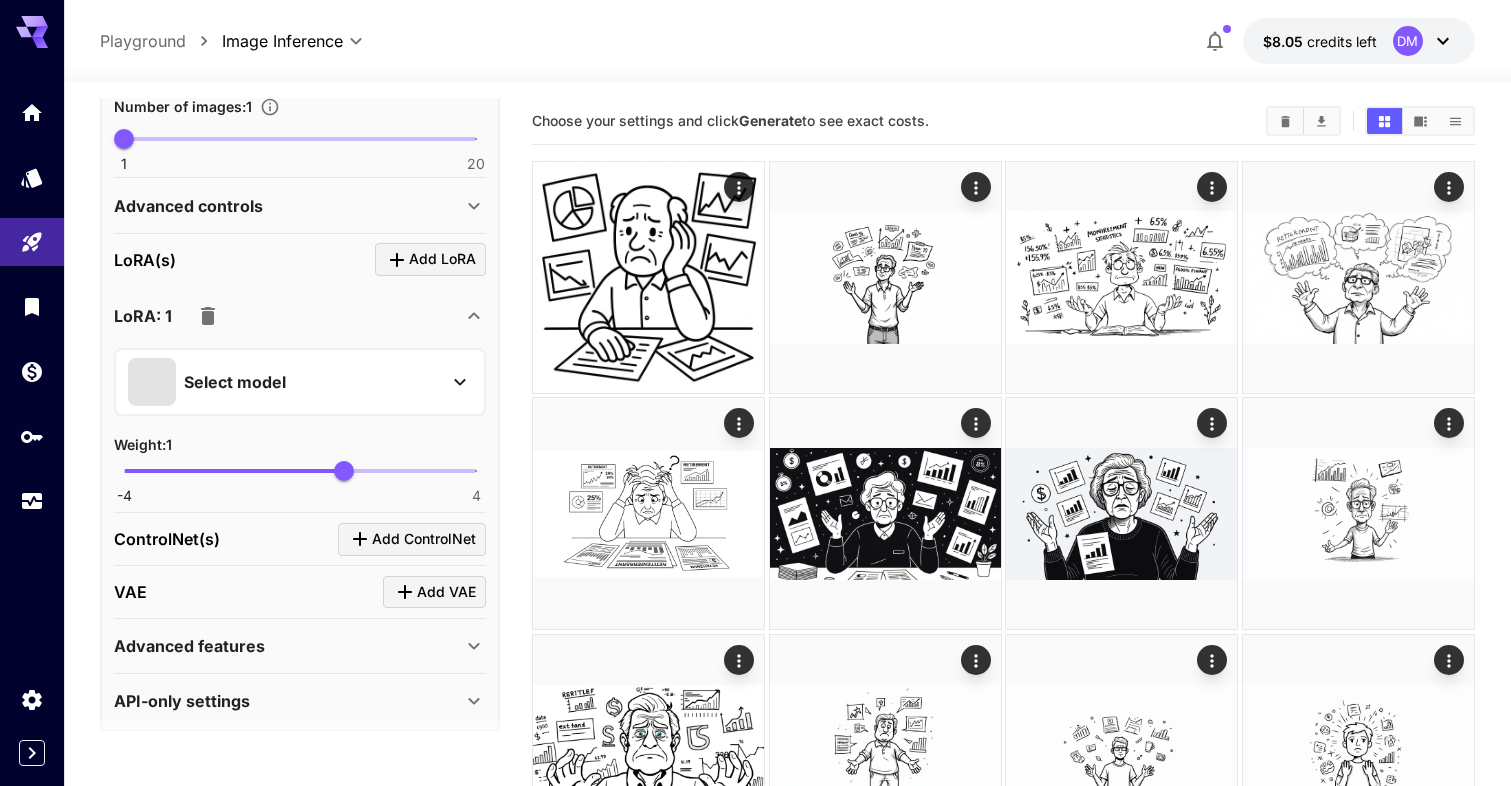 scroll, scrollTop: 782, scrollLeft: 0, axis: vertical 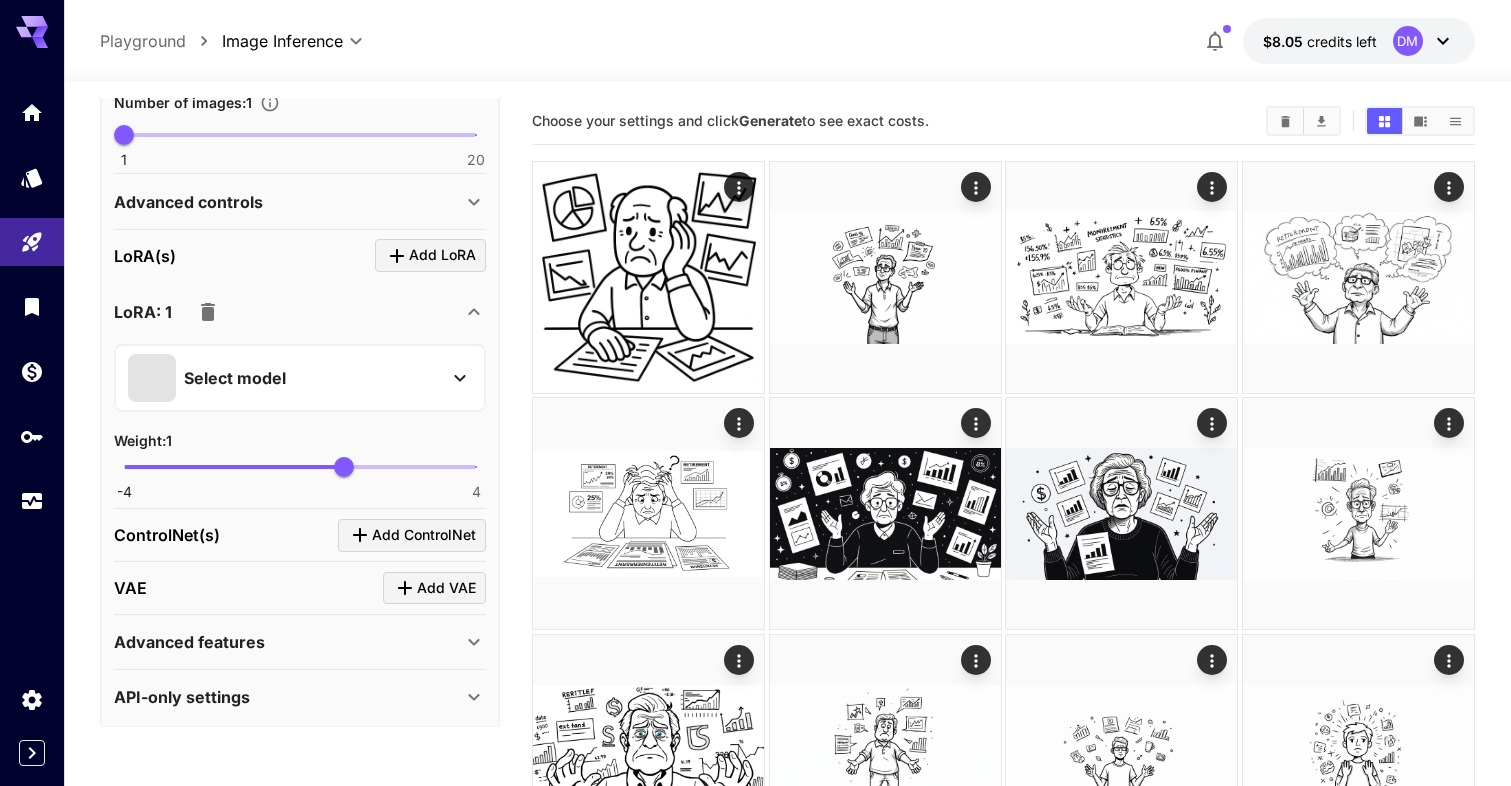 click on "Select model" at bounding box center (284, 378) 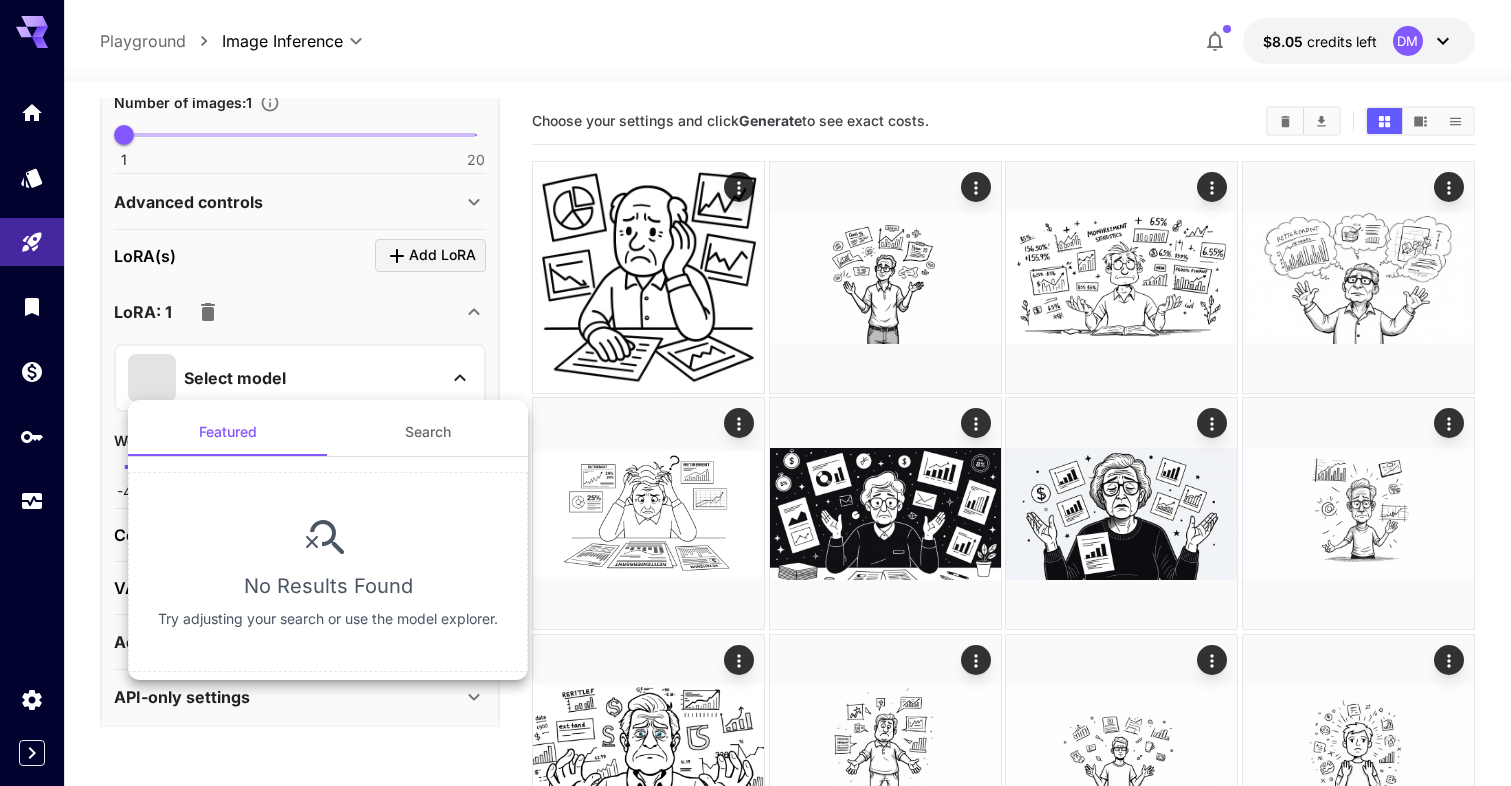 click at bounding box center [755, 393] 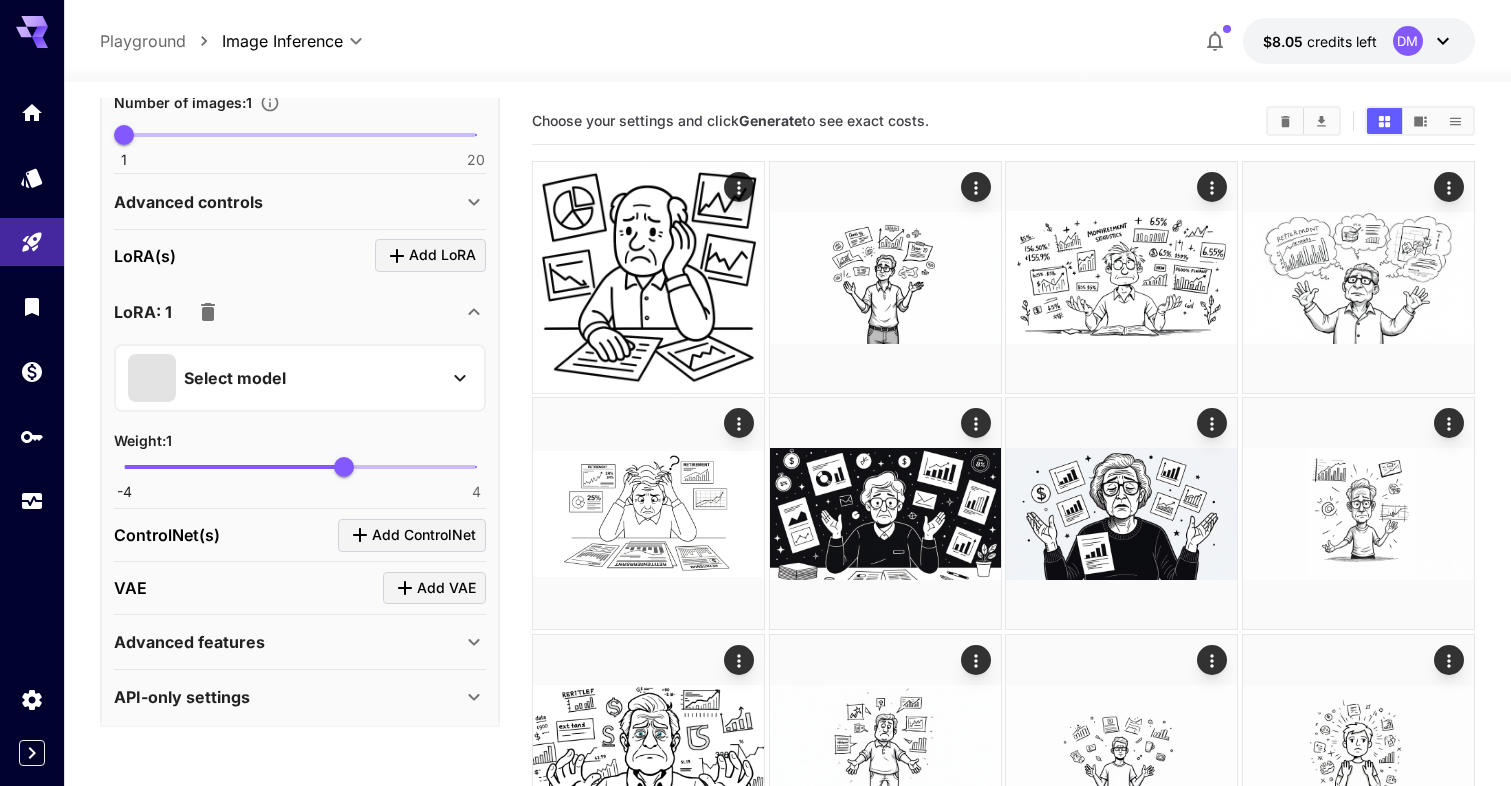 click 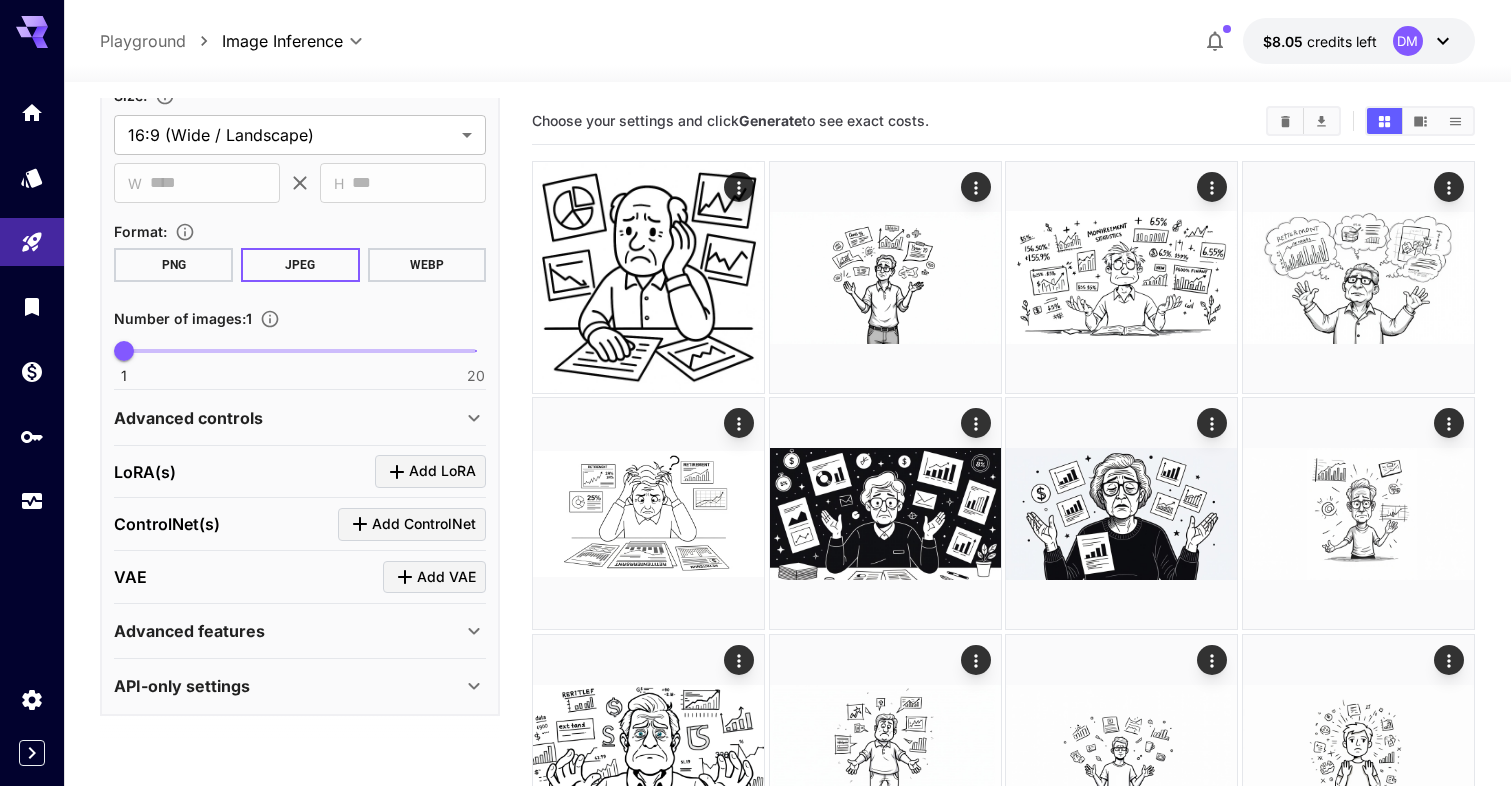 scroll, scrollTop: 563, scrollLeft: 0, axis: vertical 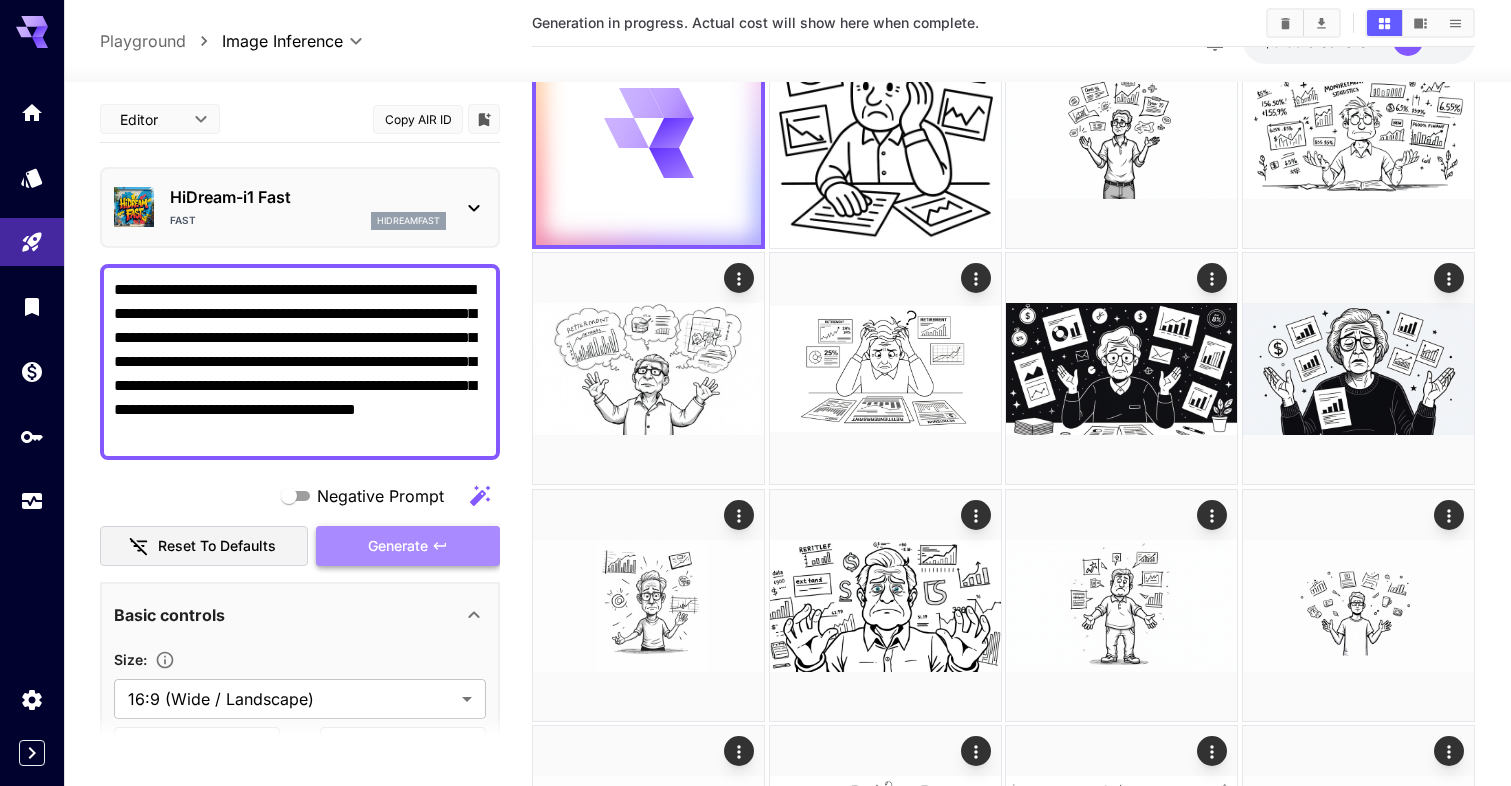 click on "Generate" at bounding box center [408, 546] 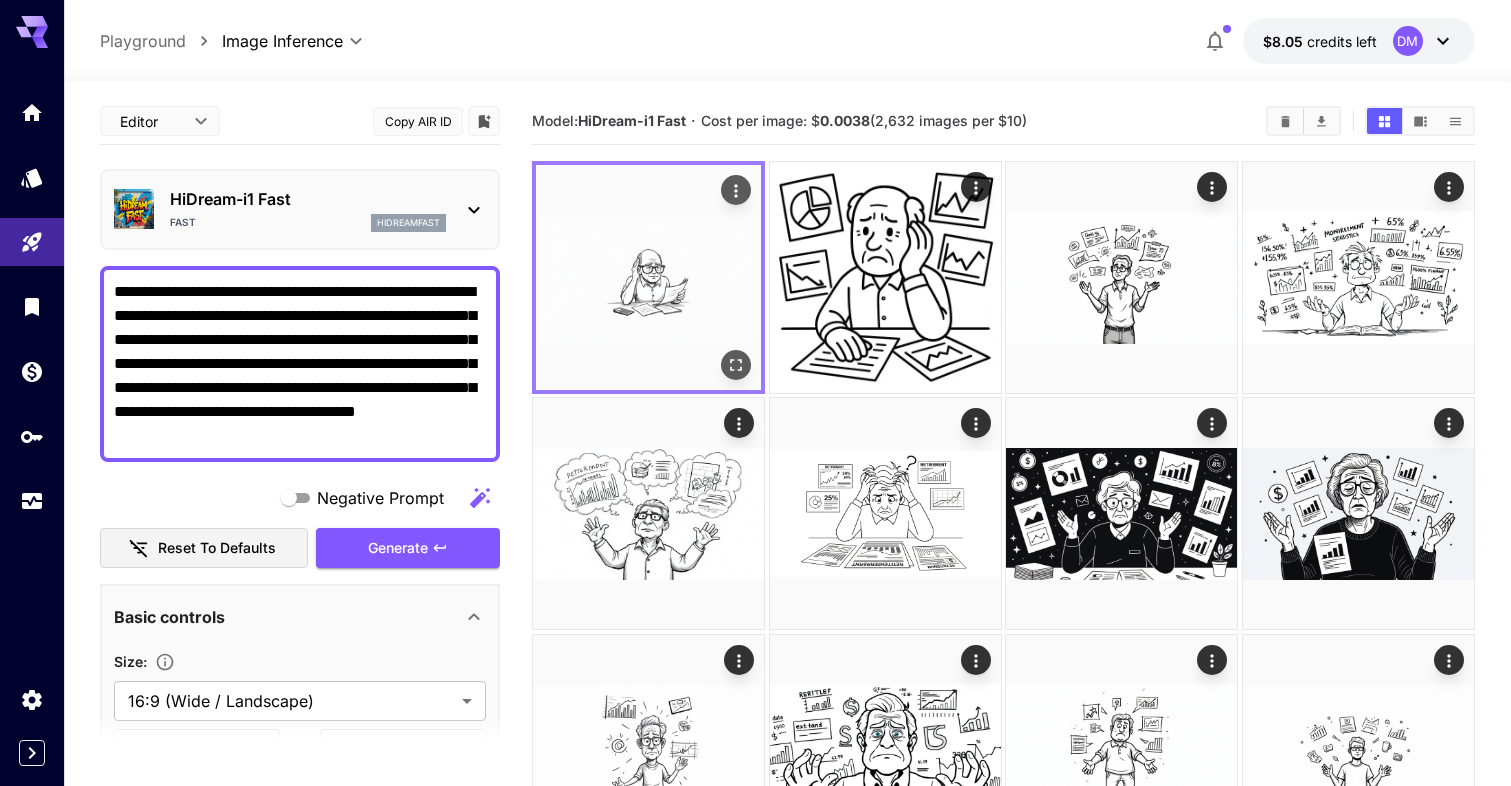 scroll, scrollTop: 0, scrollLeft: 0, axis: both 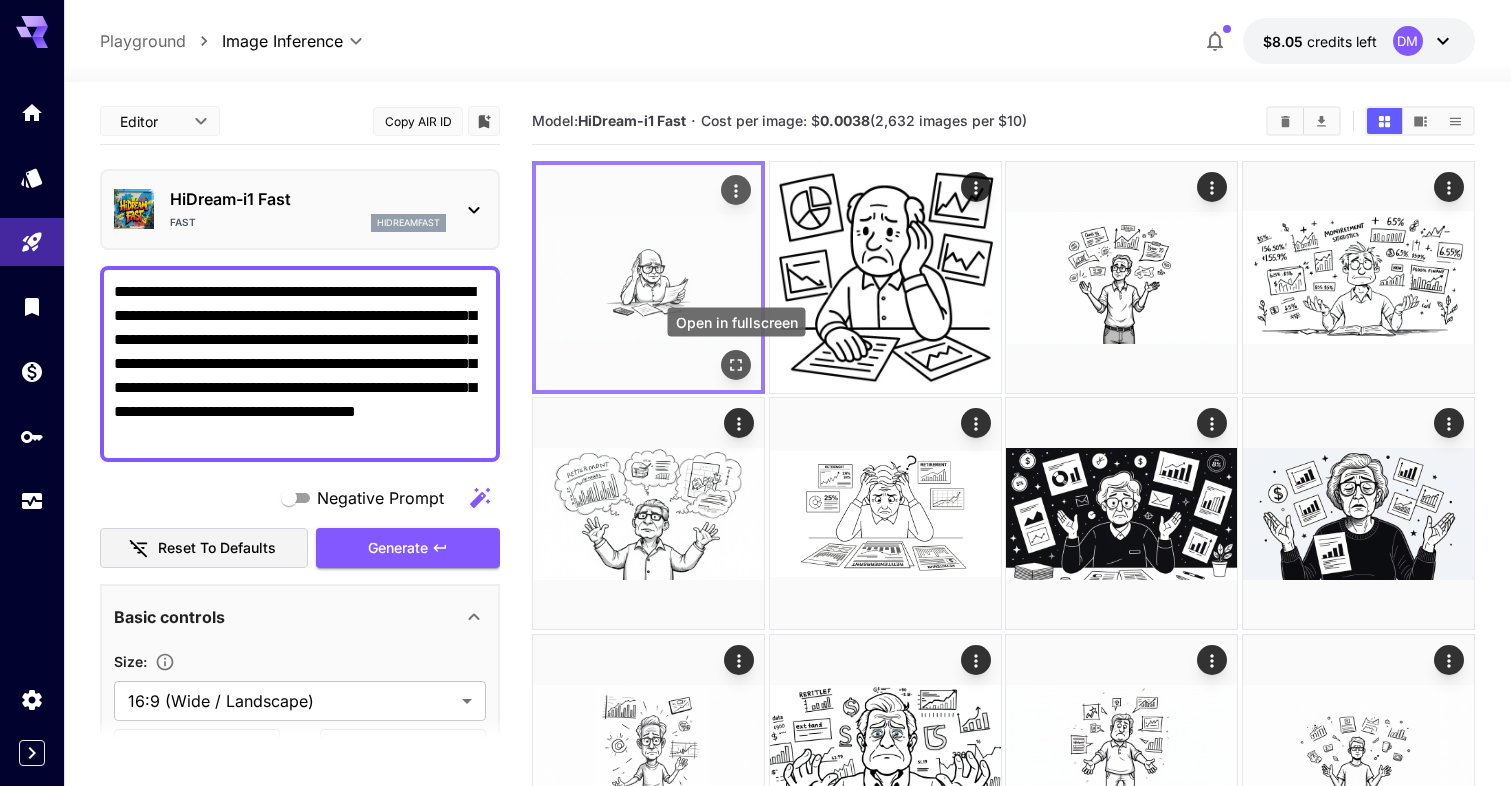 click 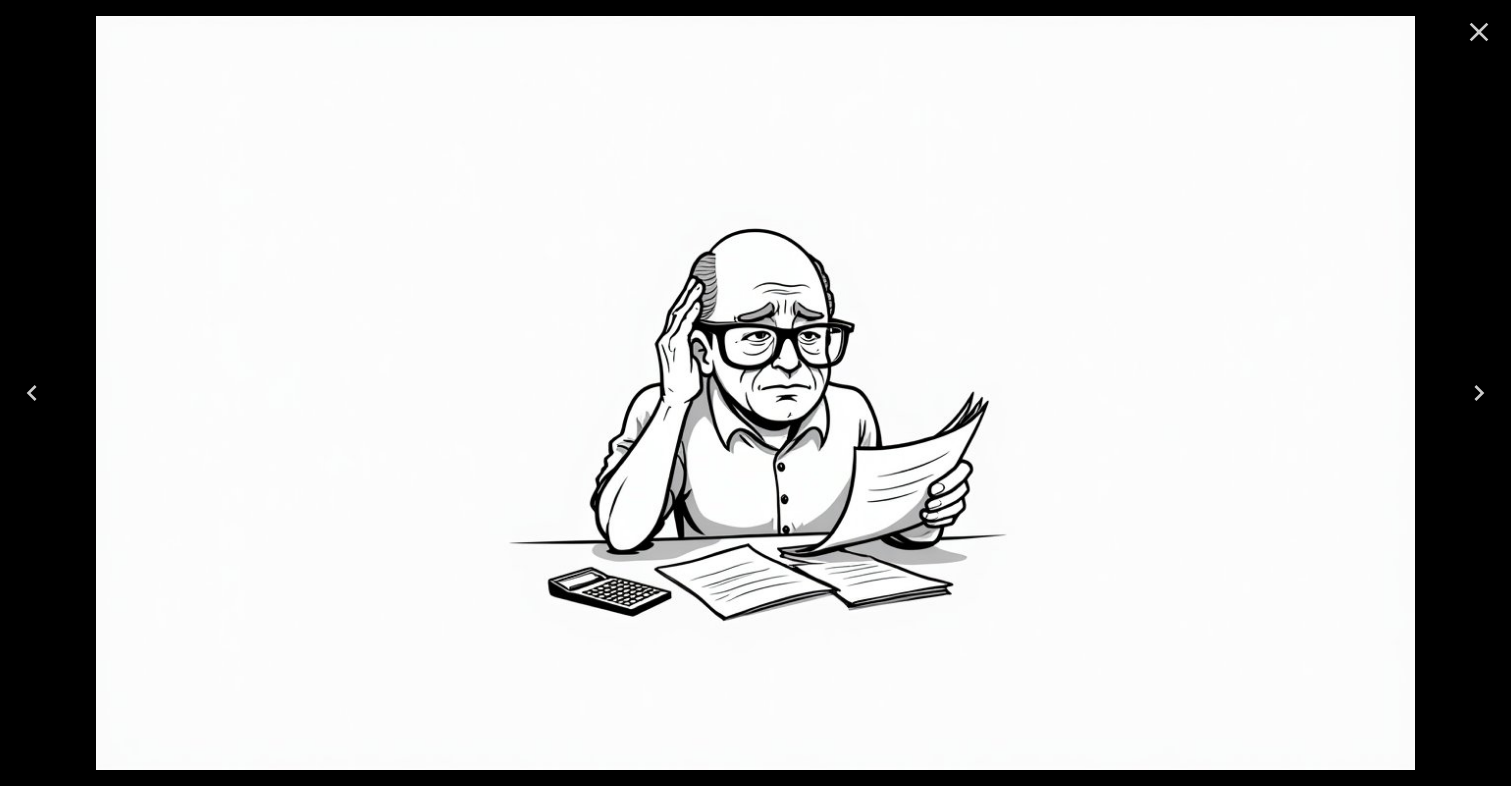 click 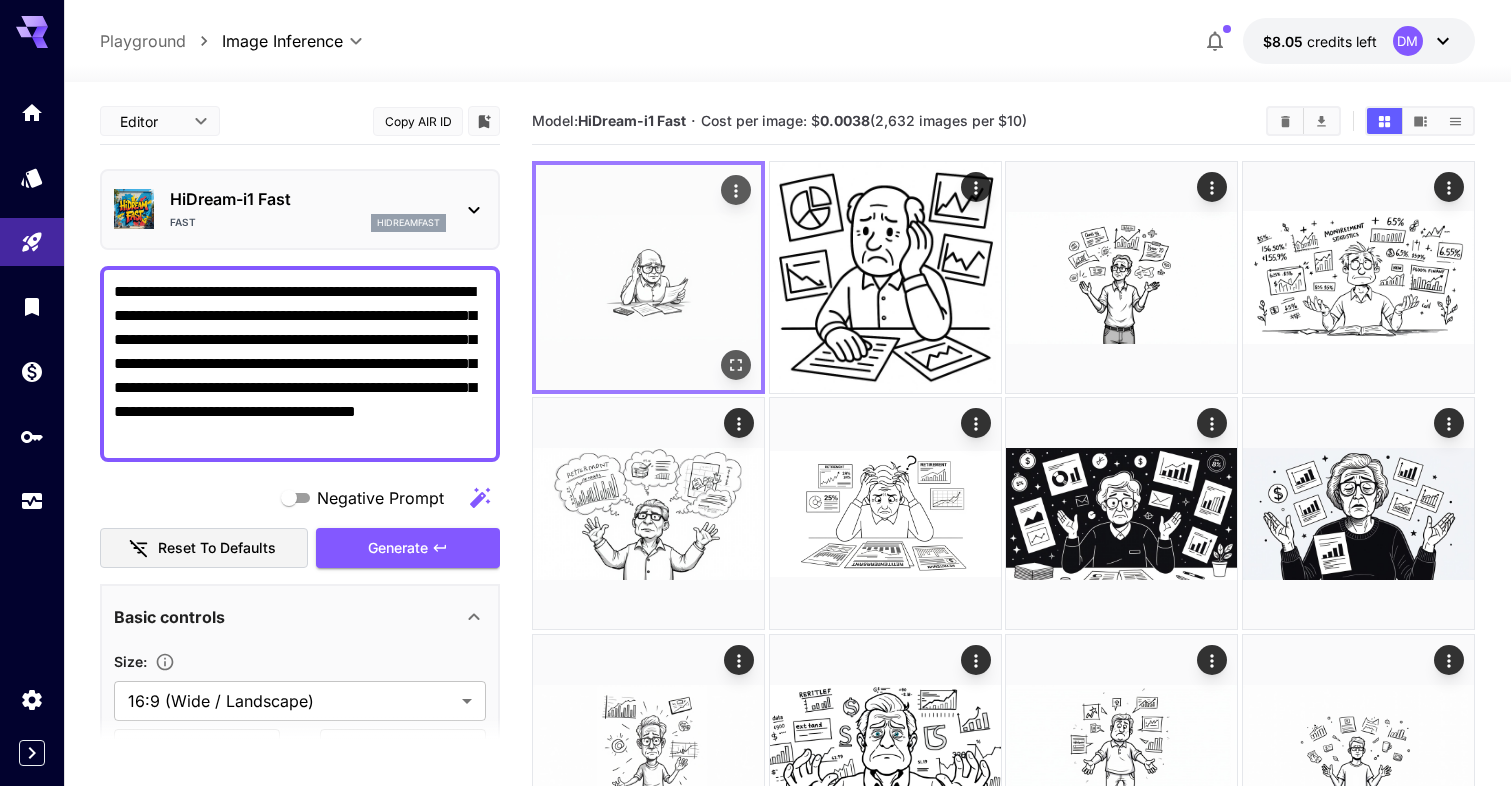 click 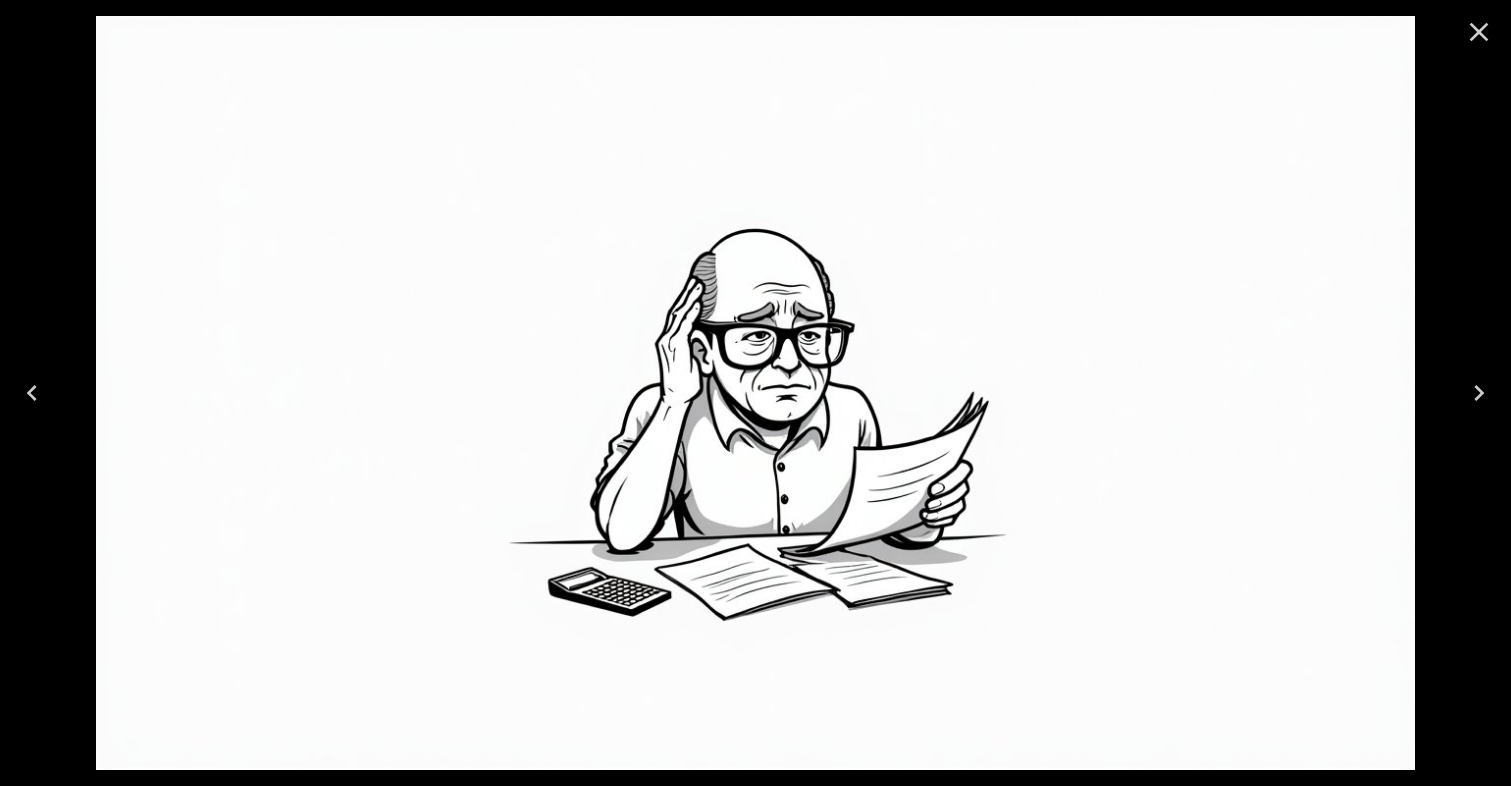 click 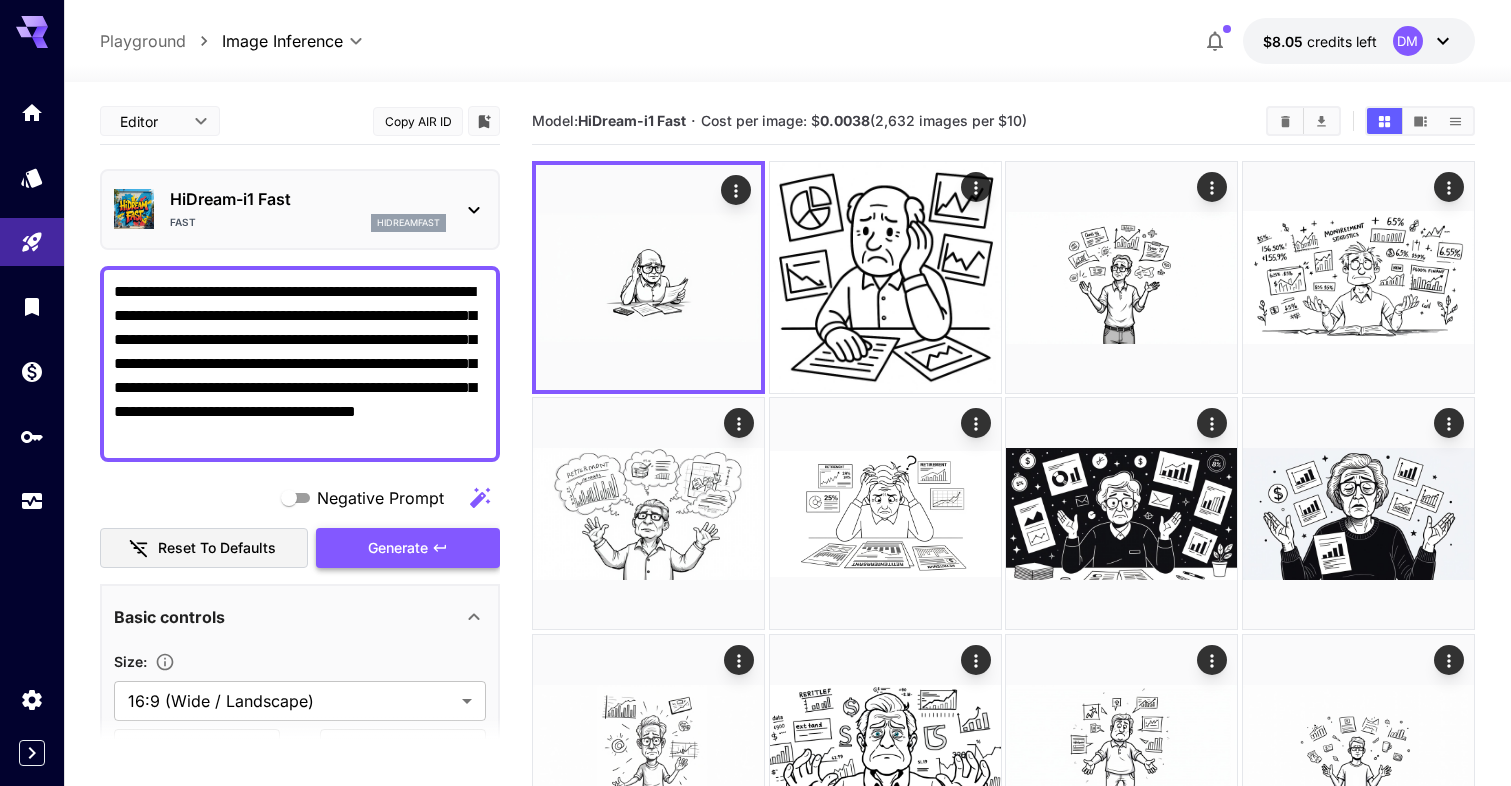 click on "Generate" at bounding box center (398, 548) 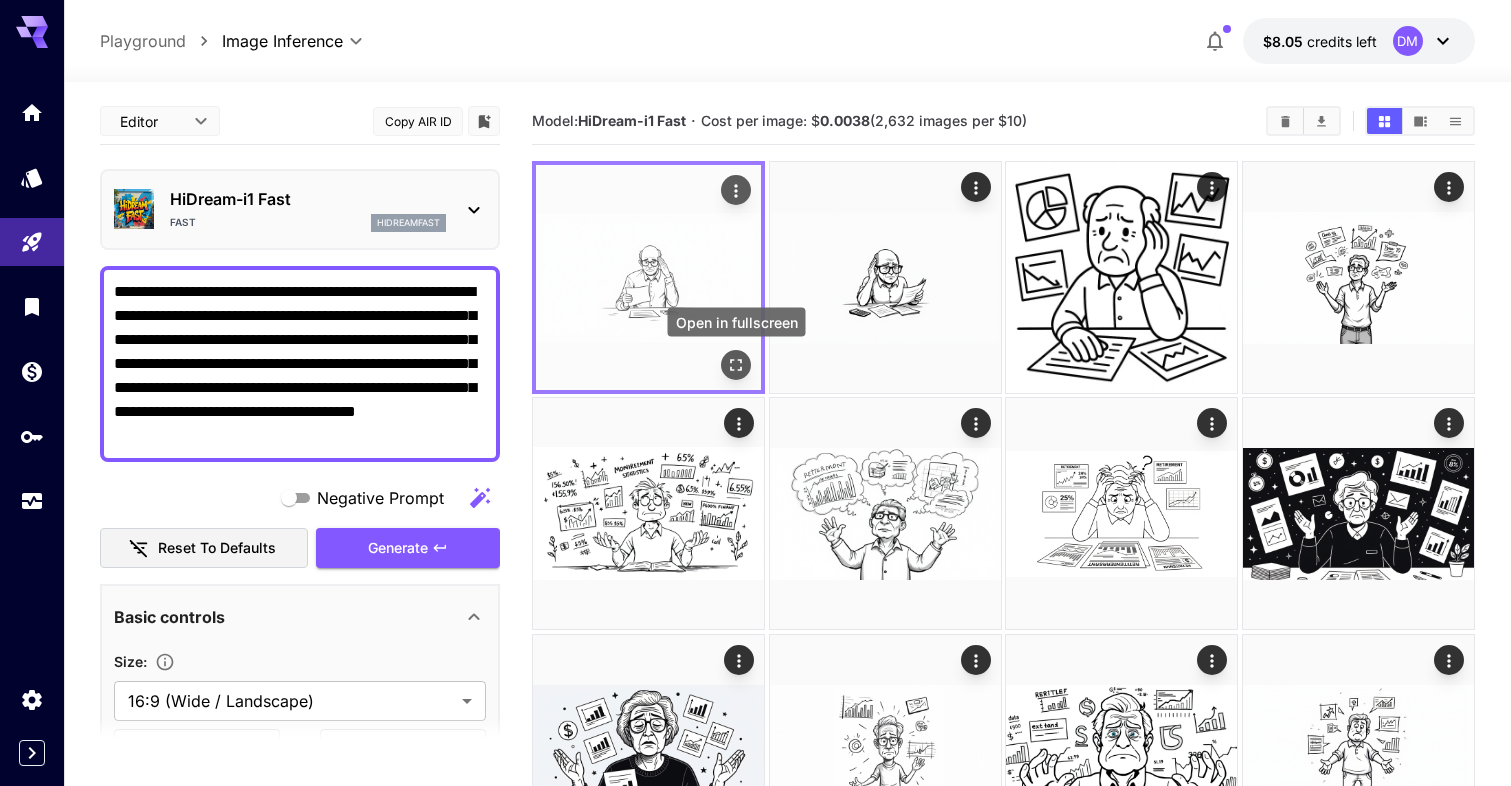 click 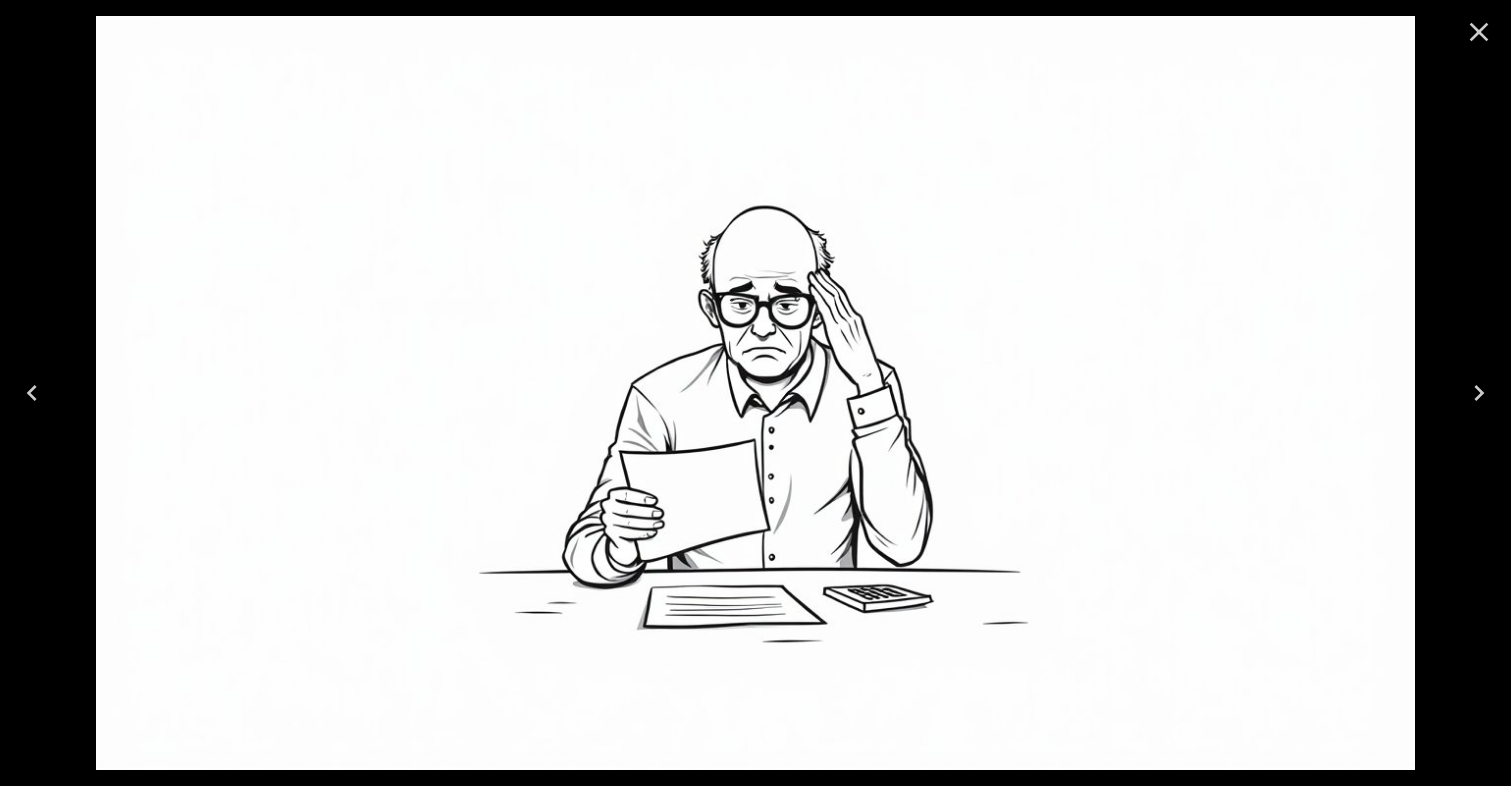 click 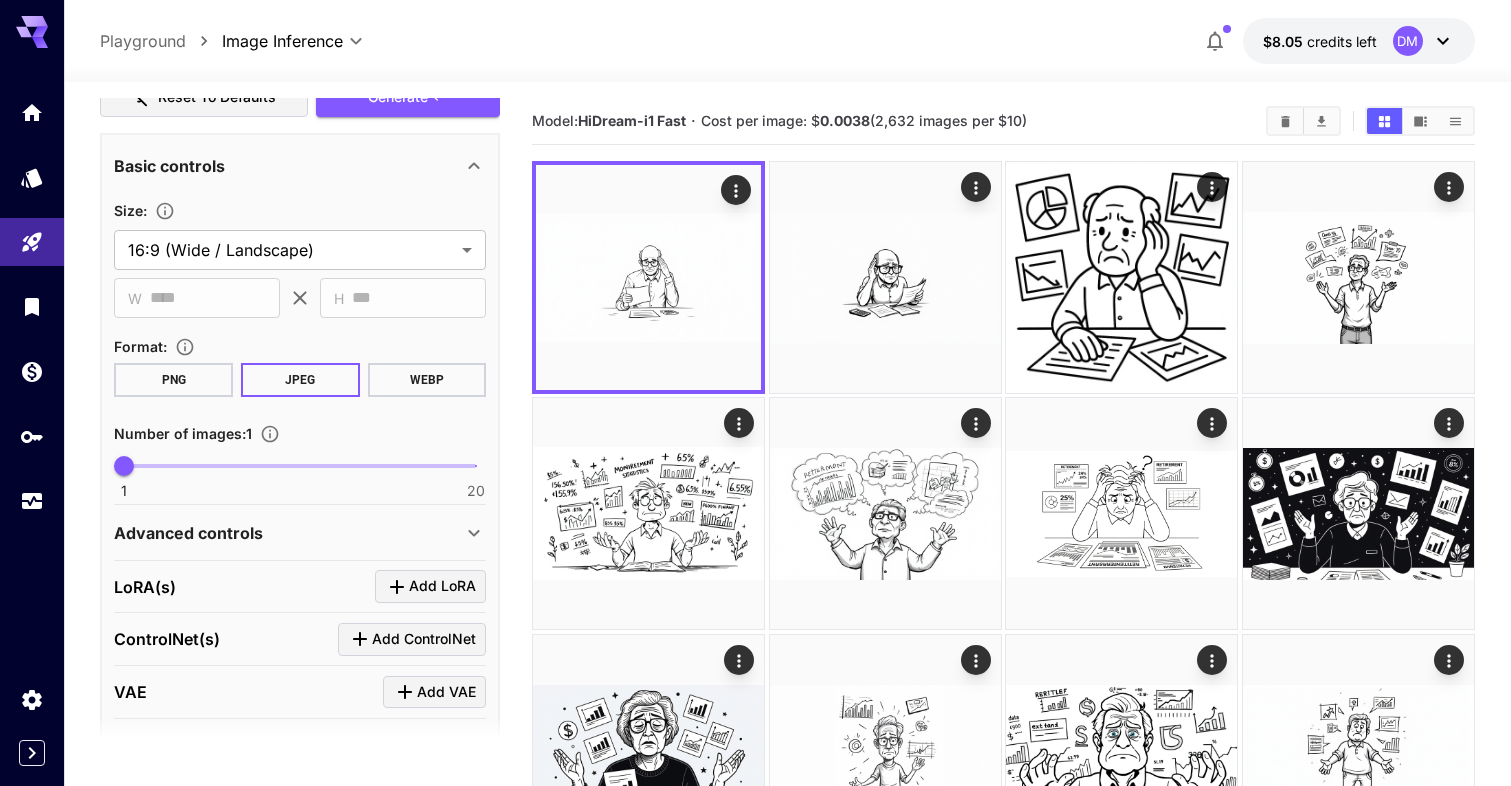 scroll, scrollTop: 459, scrollLeft: 0, axis: vertical 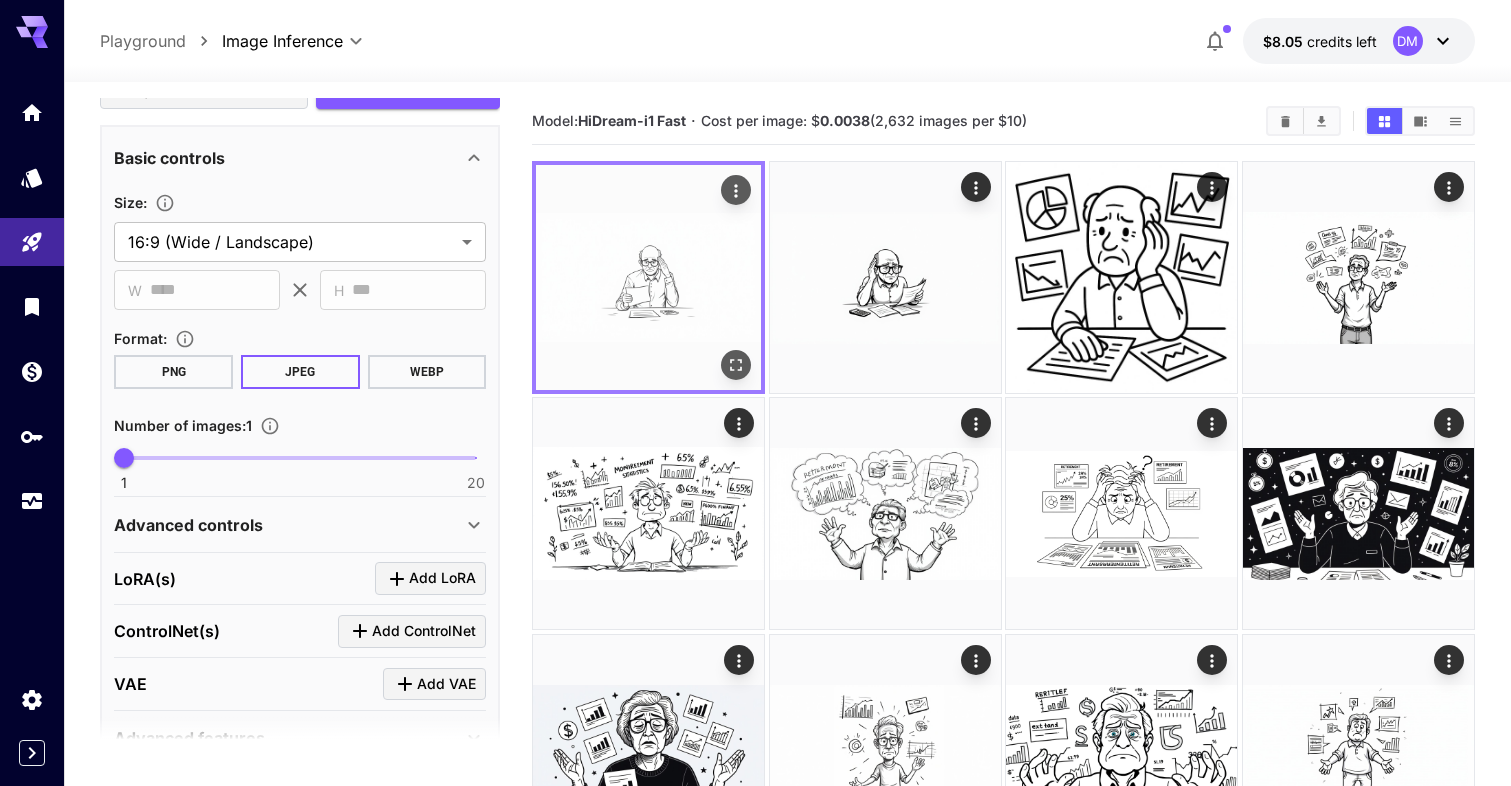 click 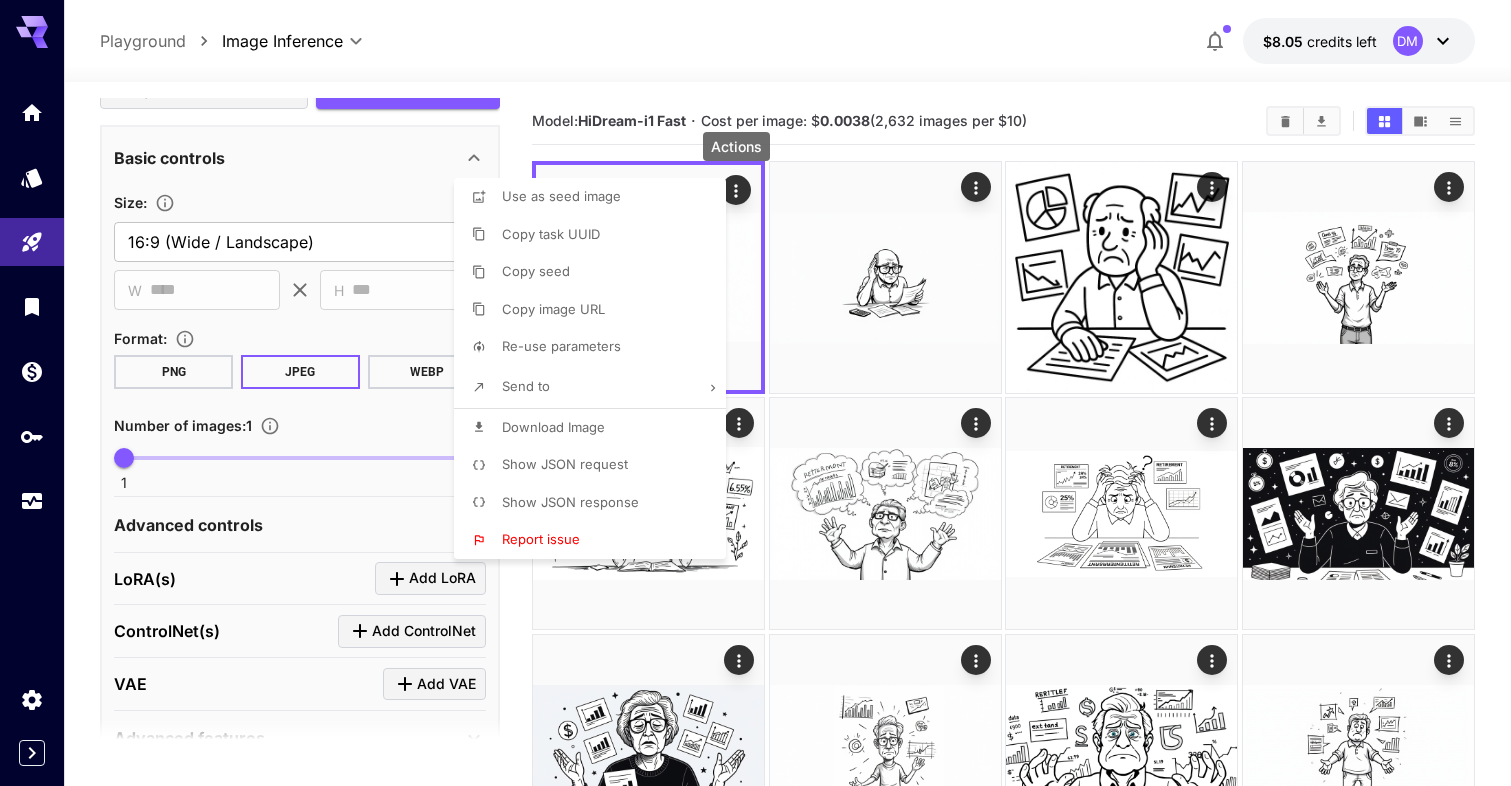click on "Download Image" at bounding box center [553, 427] 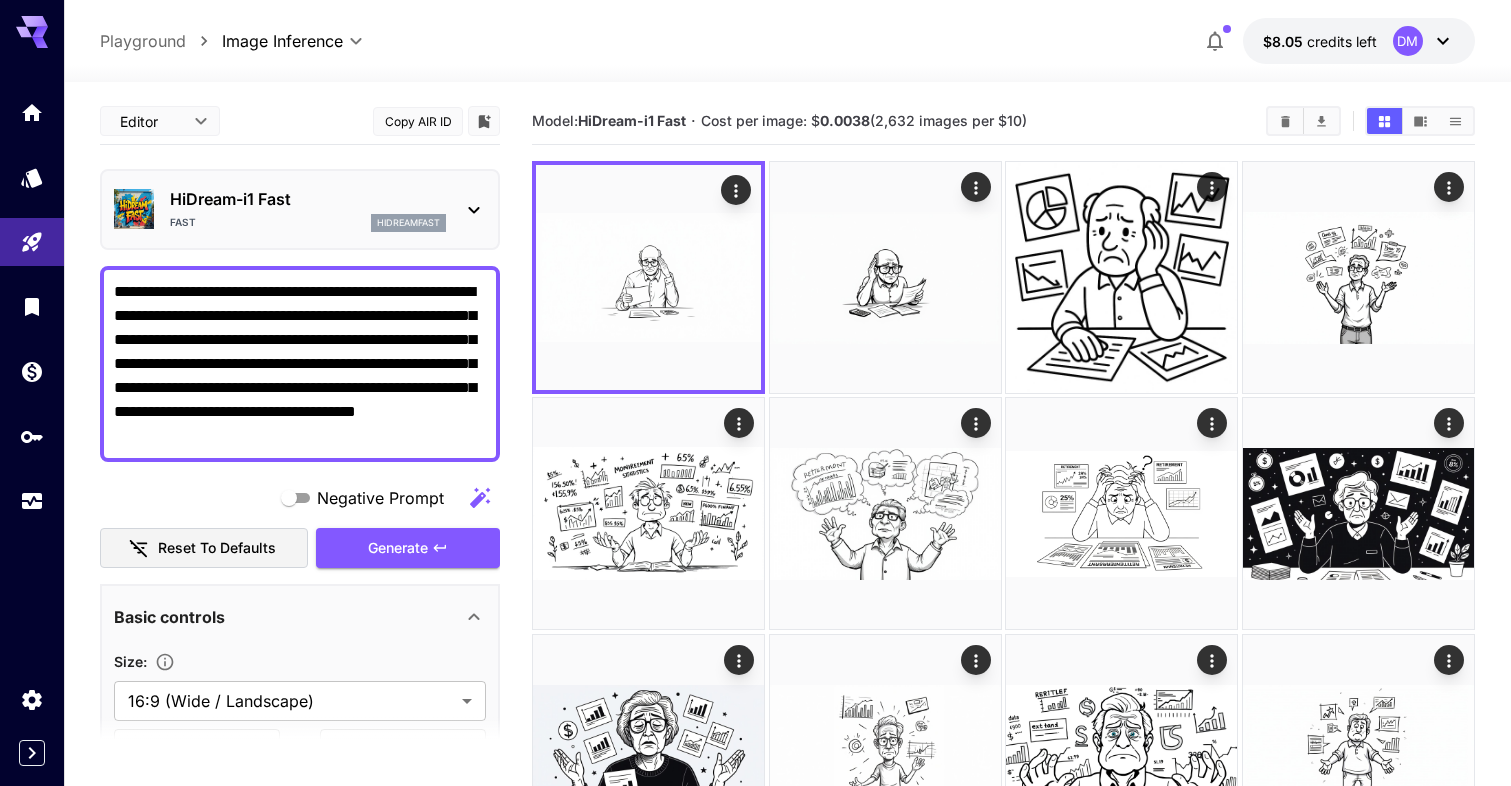 scroll, scrollTop: 0, scrollLeft: 0, axis: both 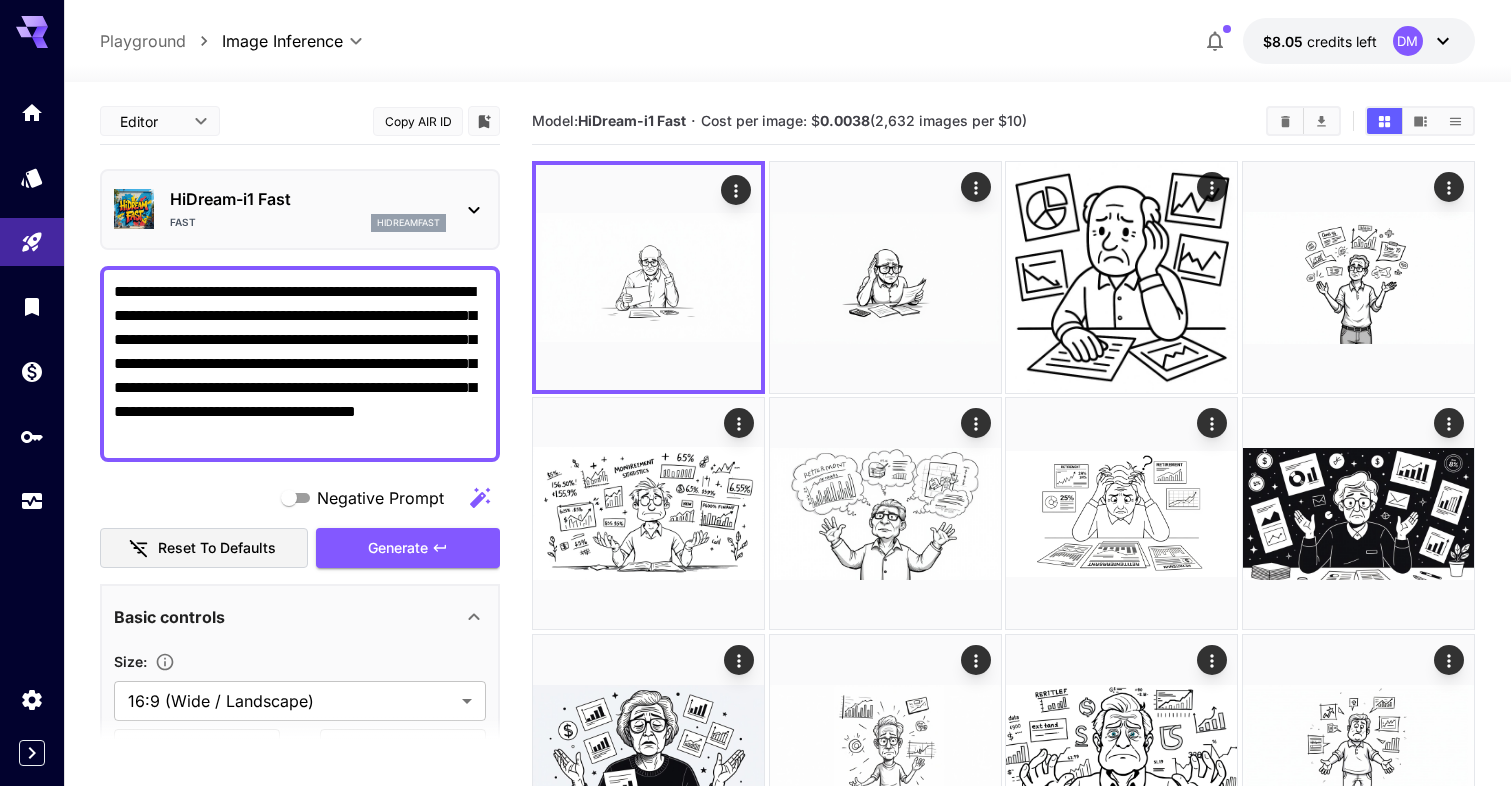 drag, startPoint x: 369, startPoint y: 437, endPoint x: 107, endPoint y: 409, distance: 263.49194 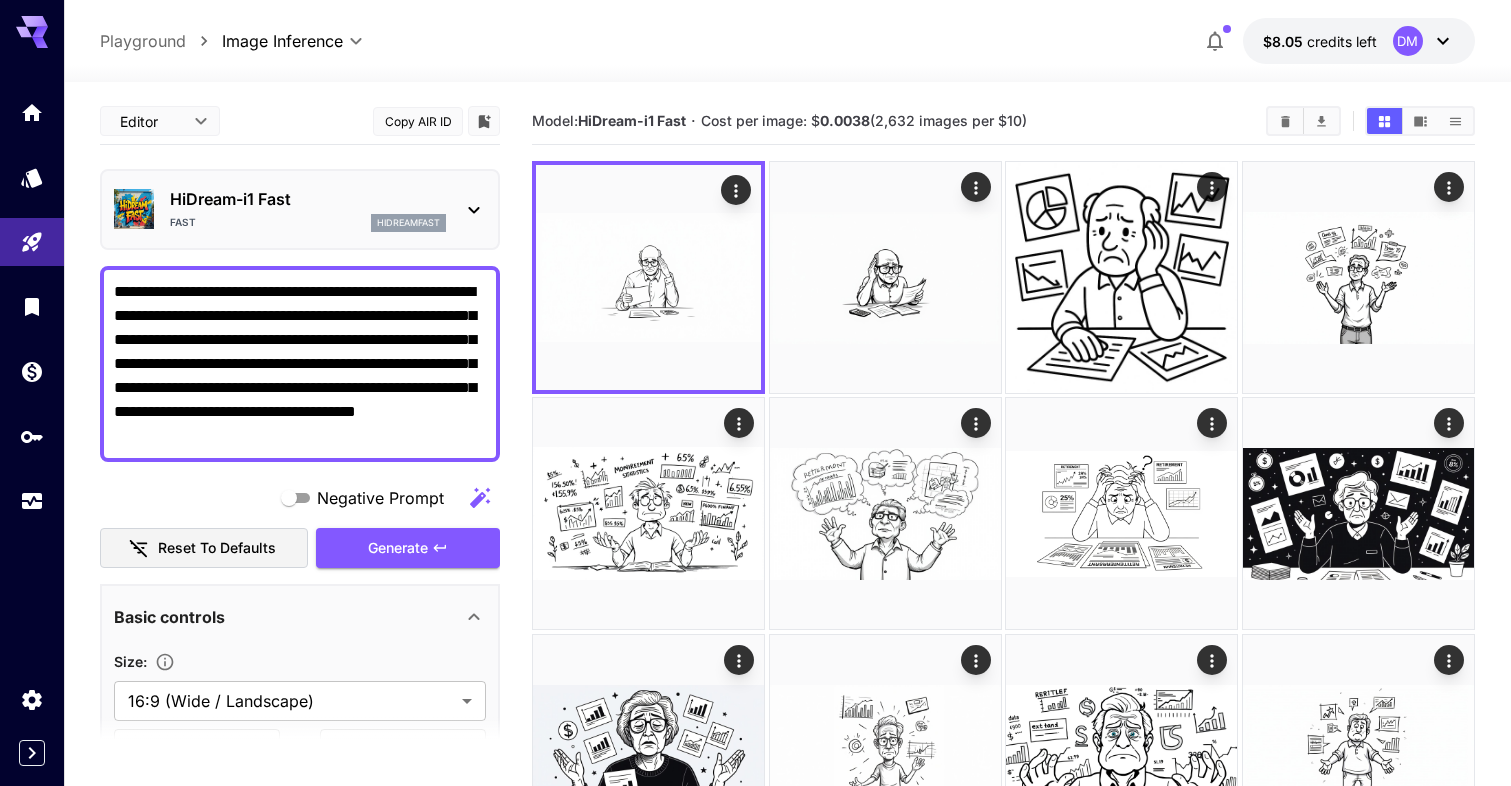 click on "**********" at bounding box center (300, 364) 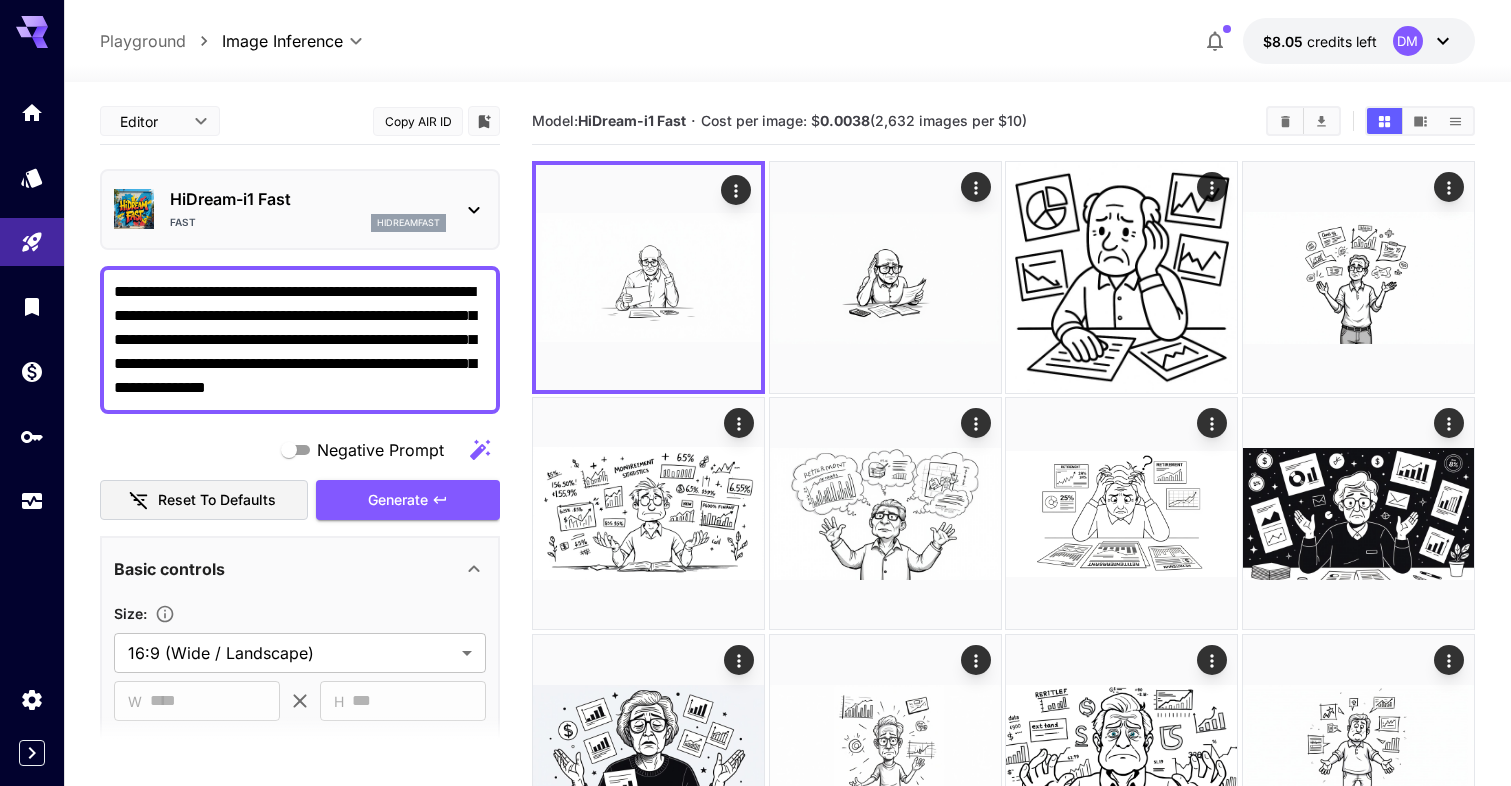 drag, startPoint x: 116, startPoint y: 312, endPoint x: 99, endPoint y: 281, distance: 35.35534 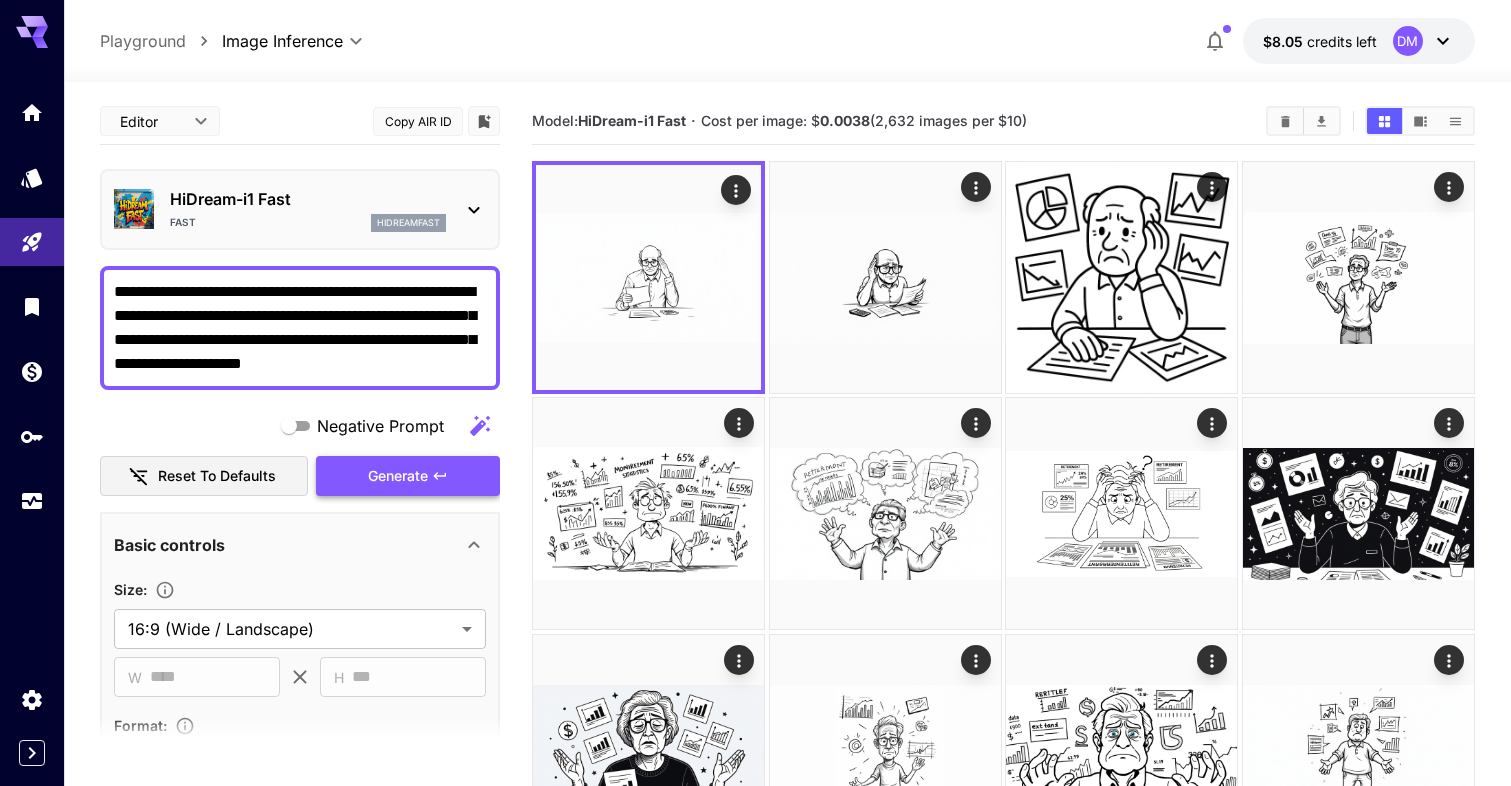 type on "**********" 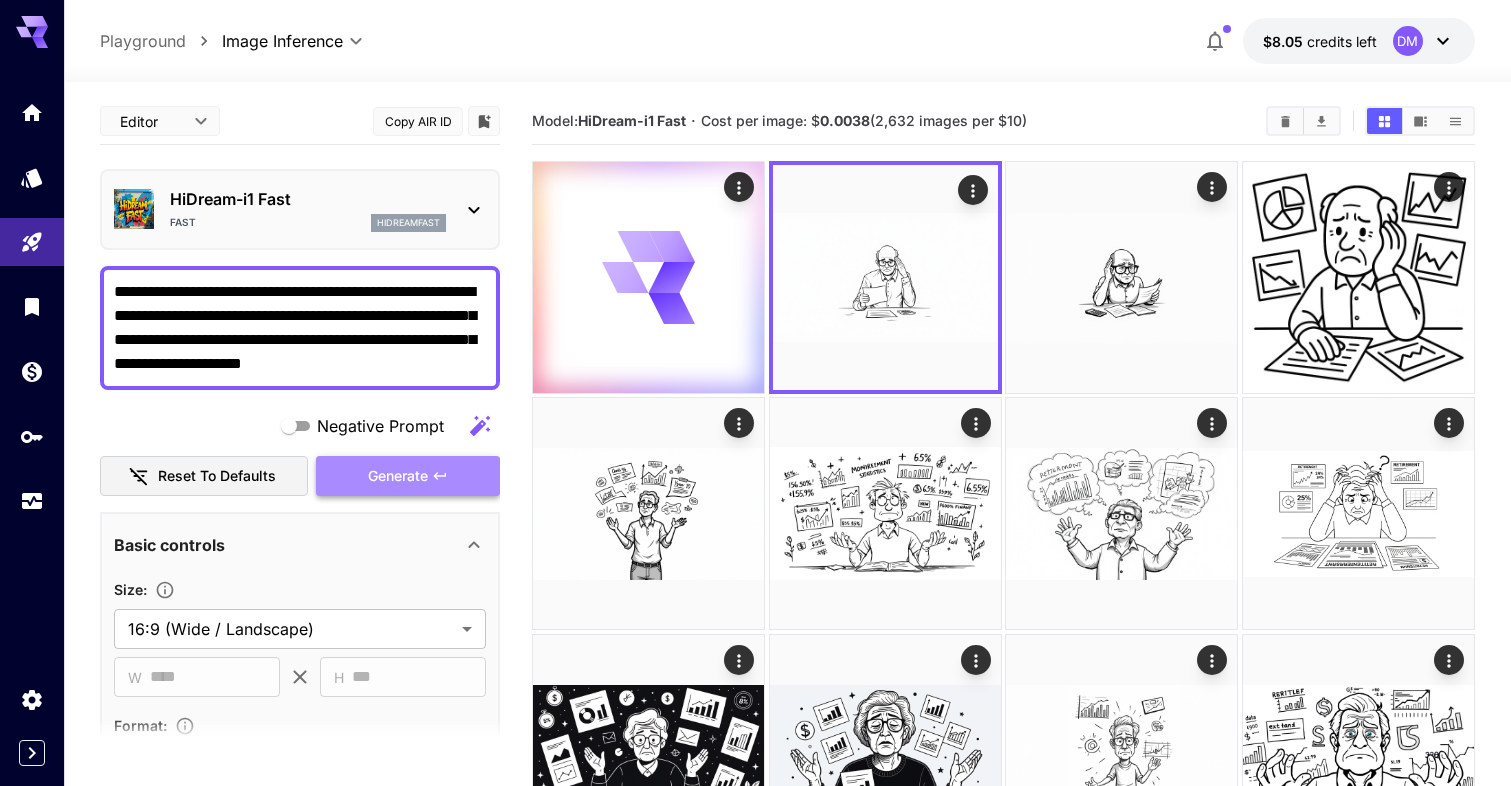 click on "Generate" at bounding box center (408, 476) 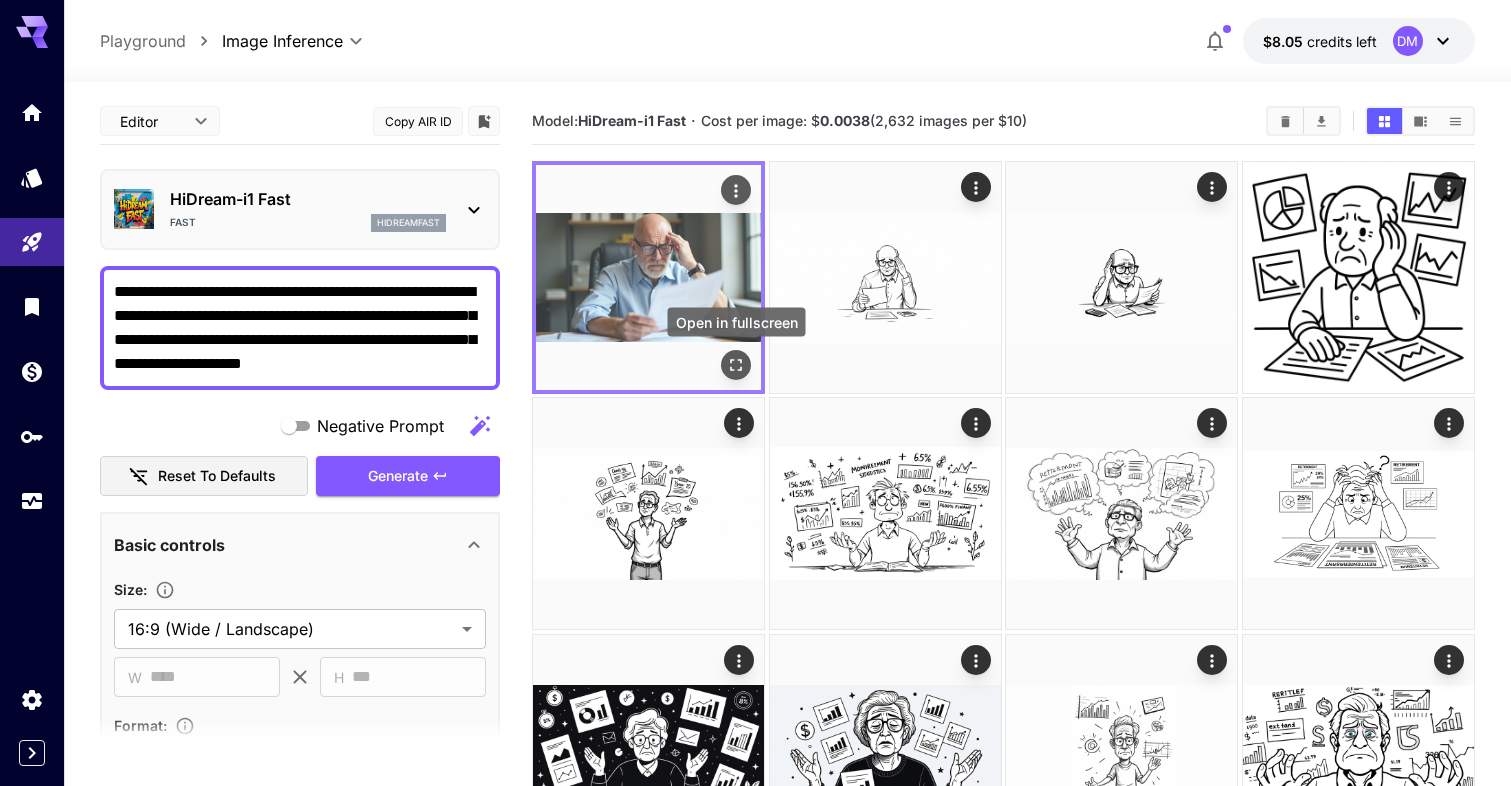 click 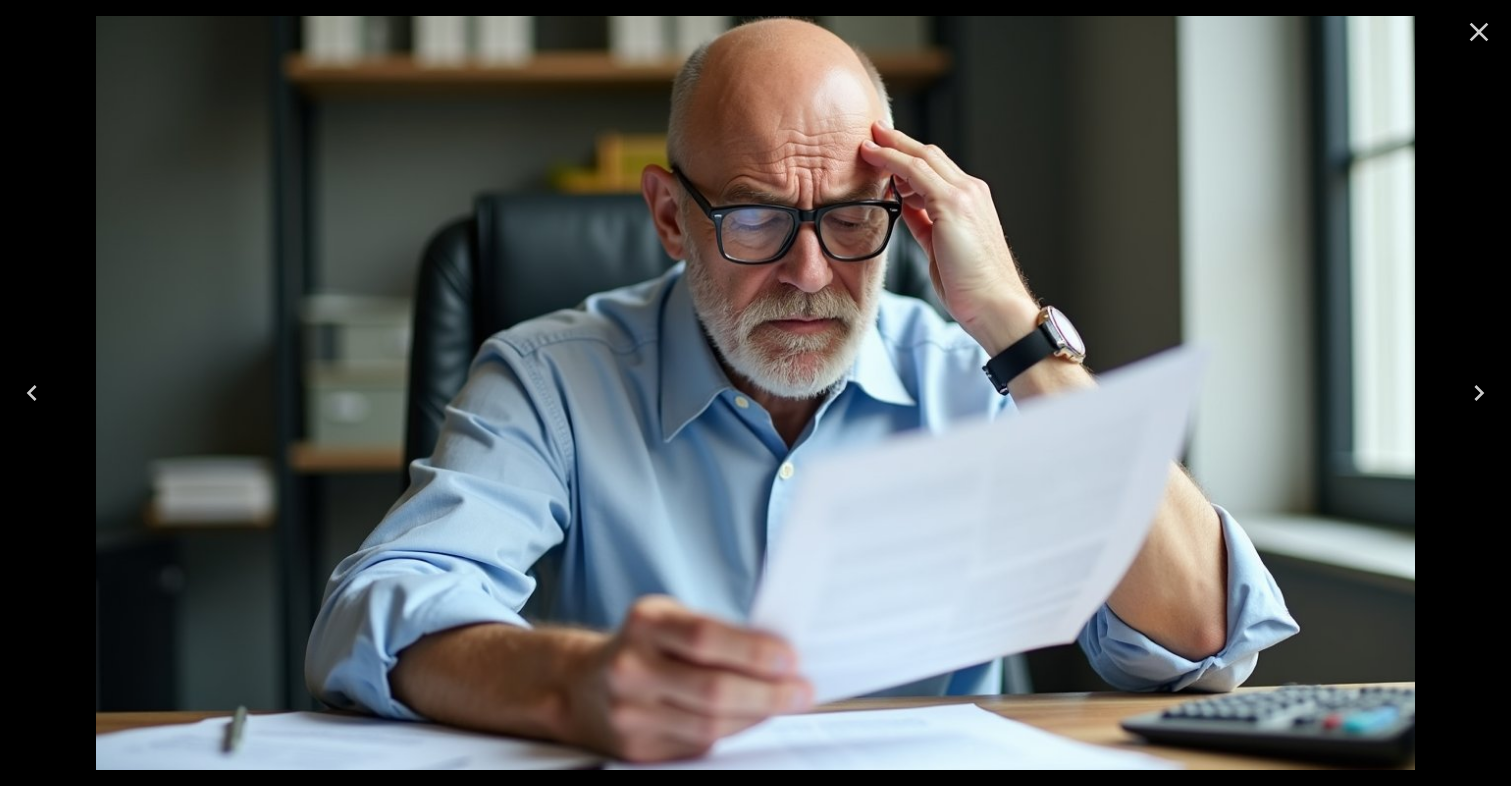 click 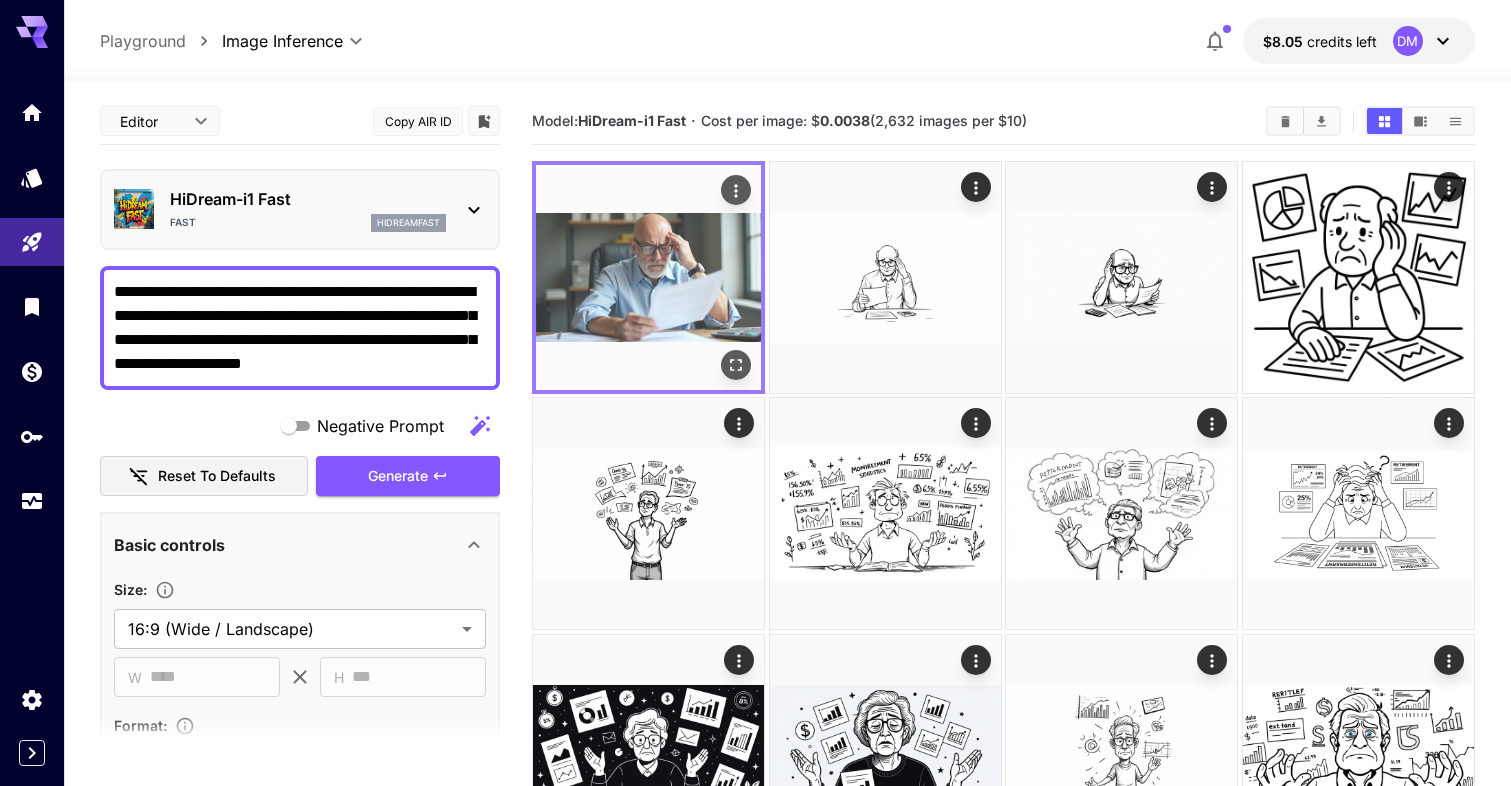 click 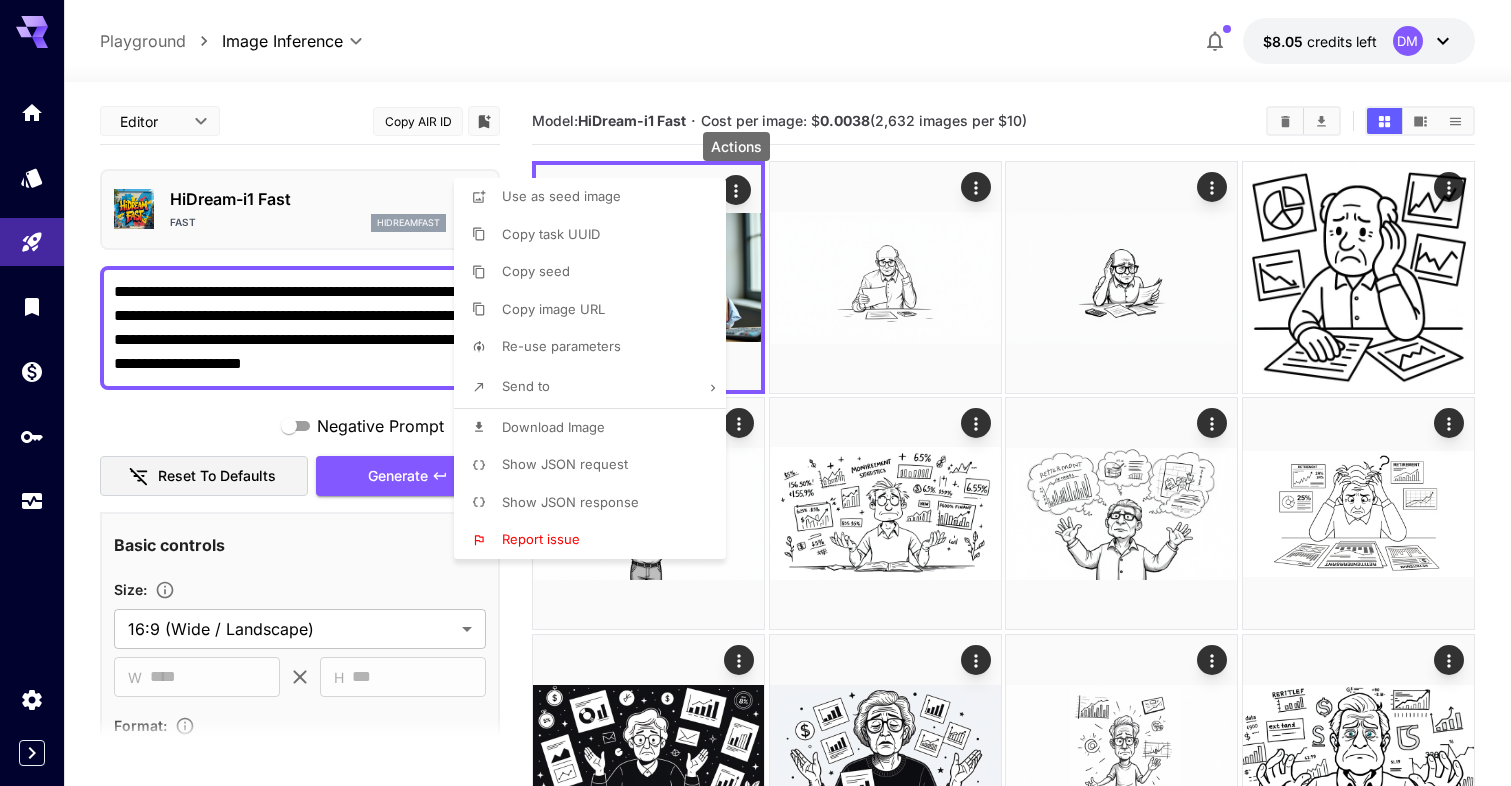 click on "Download Image" at bounding box center [553, 427] 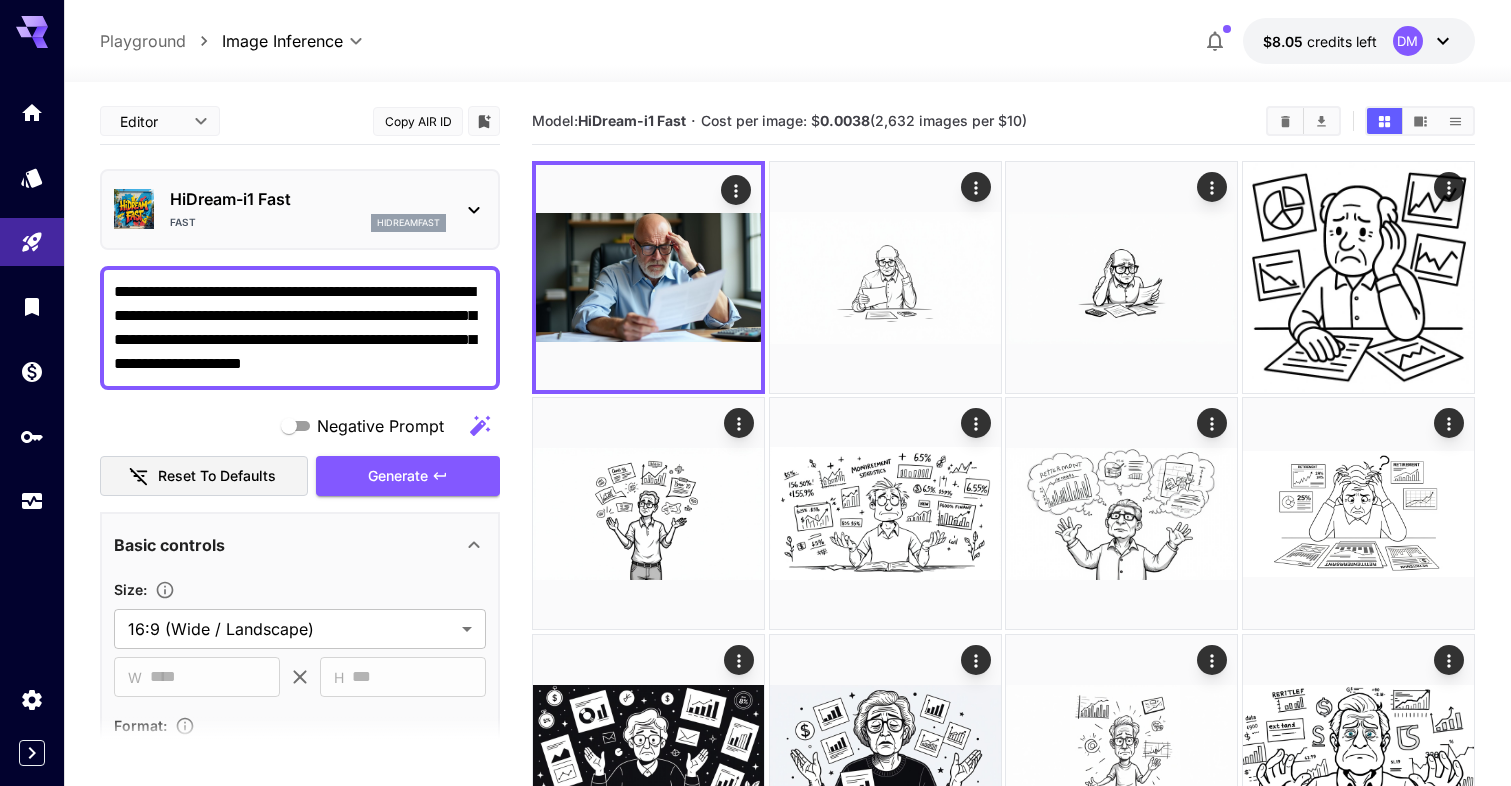 click on "Fast hidreamfast" at bounding box center [308, 223] 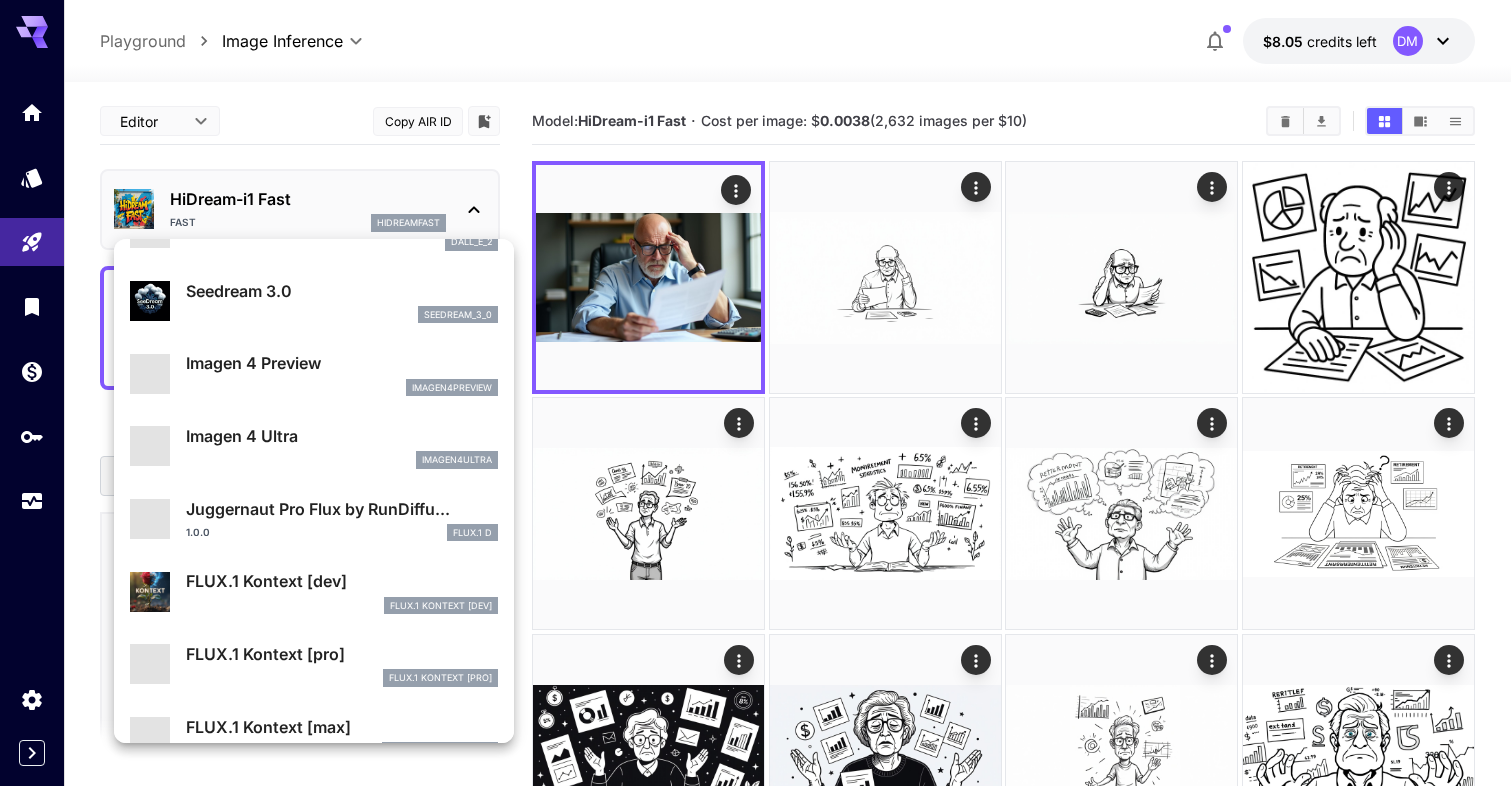 scroll, scrollTop: 607, scrollLeft: 0, axis: vertical 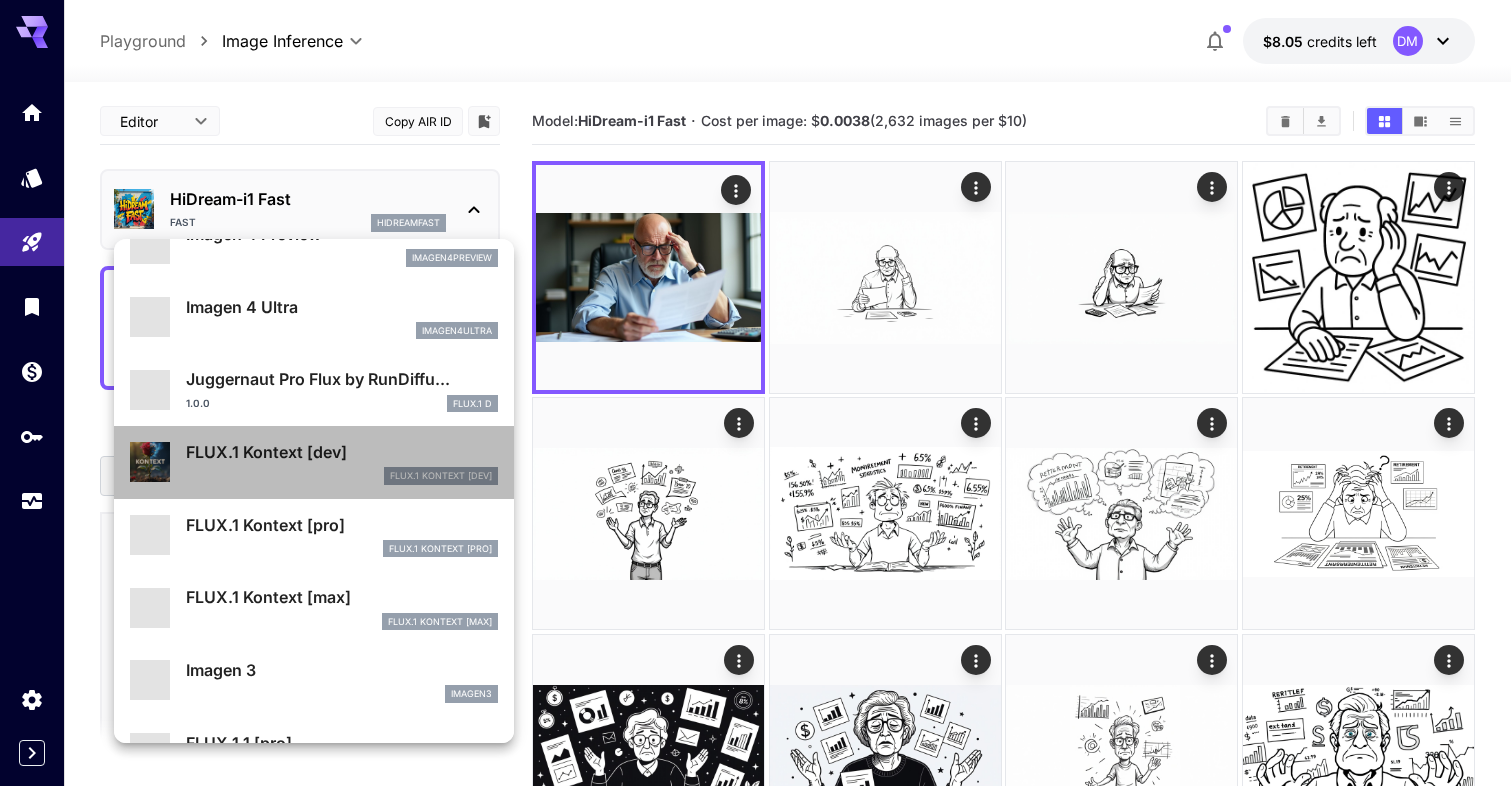 click on "FLUX.1 Kontext [dev]" at bounding box center [342, 452] 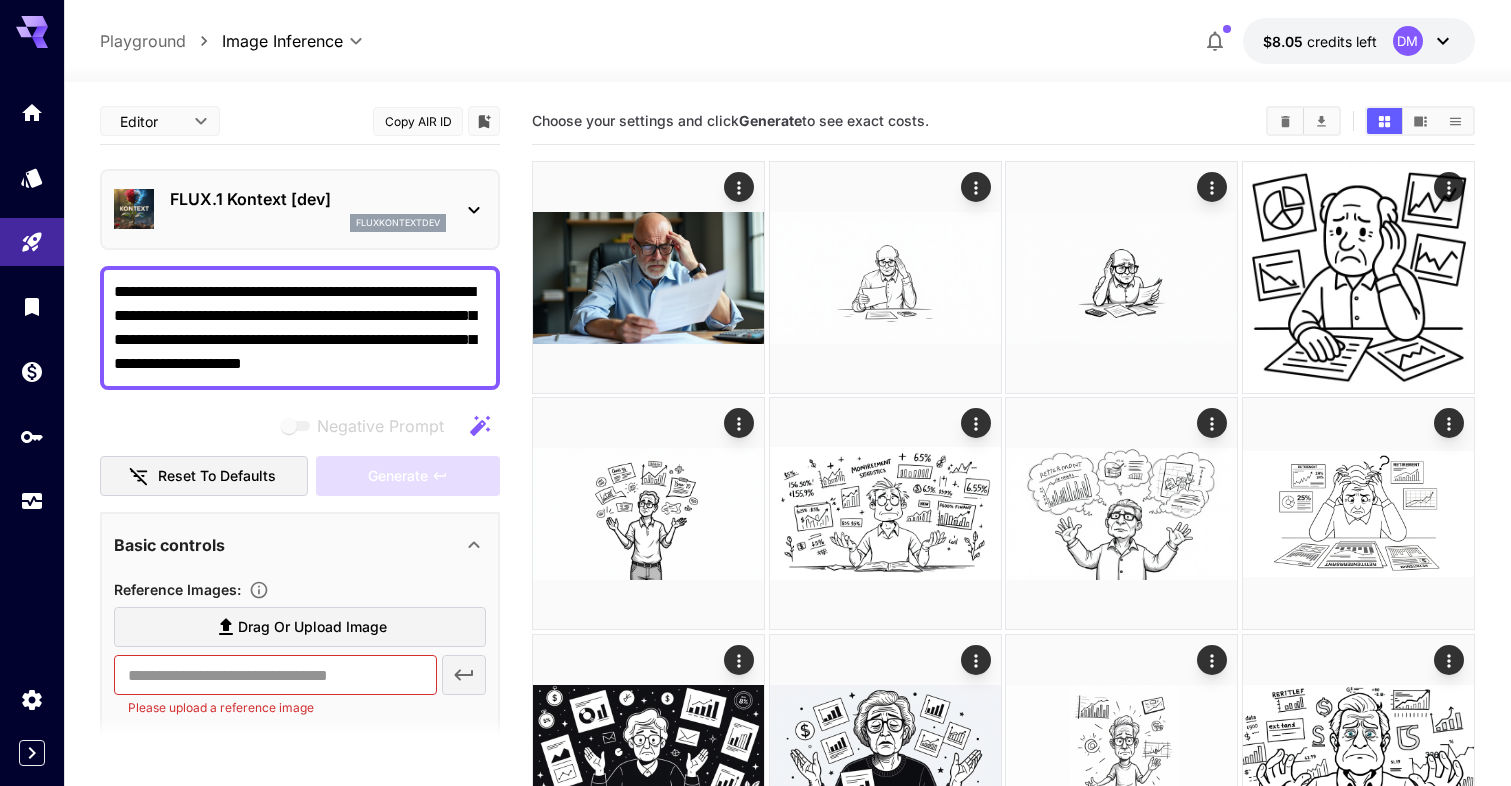 type on "*******" 